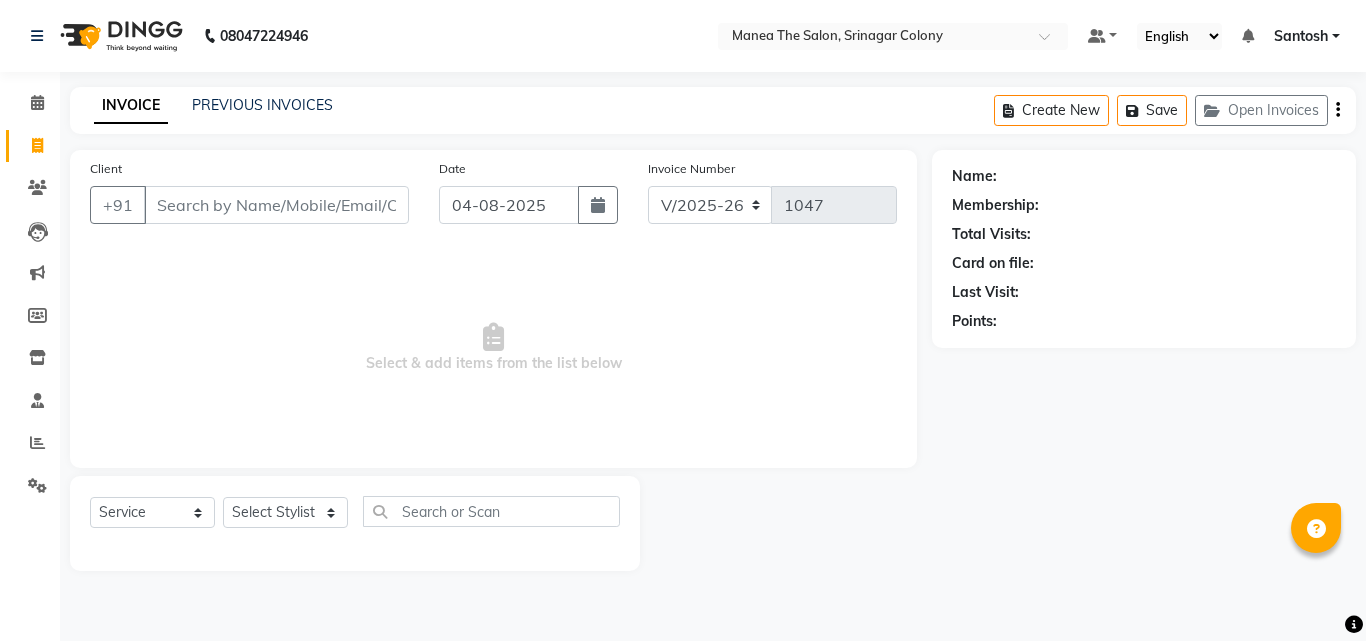 select on "5506" 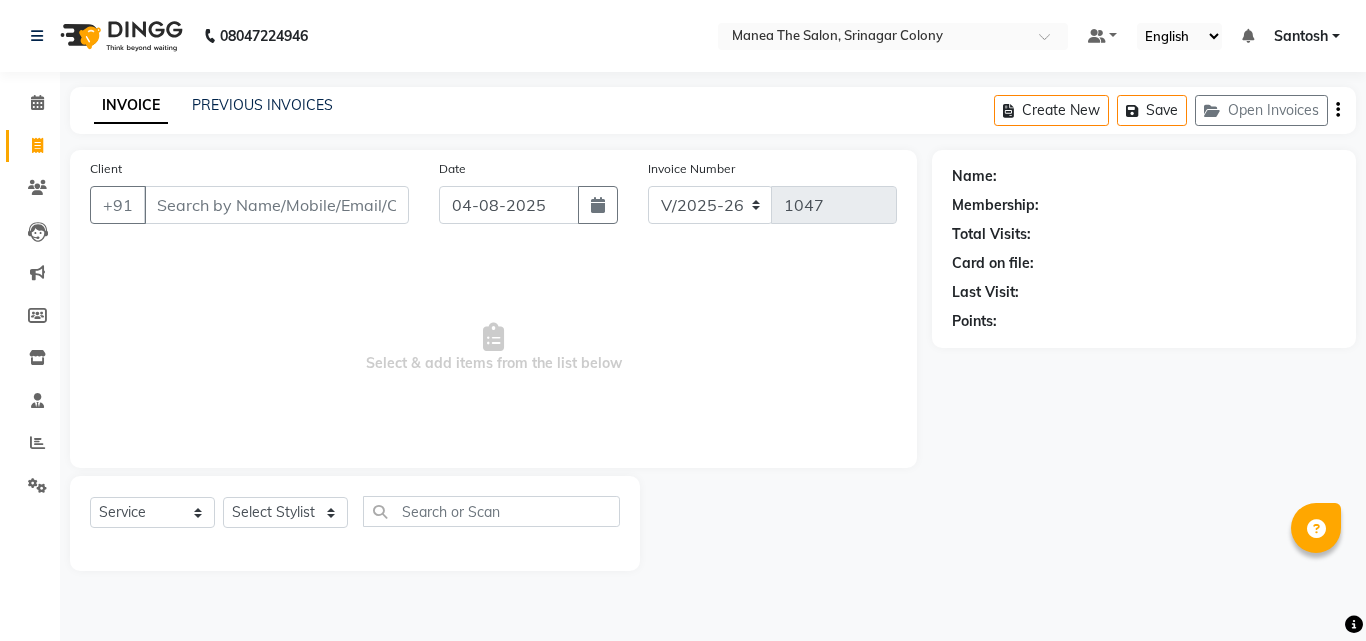 scroll, scrollTop: 0, scrollLeft: 0, axis: both 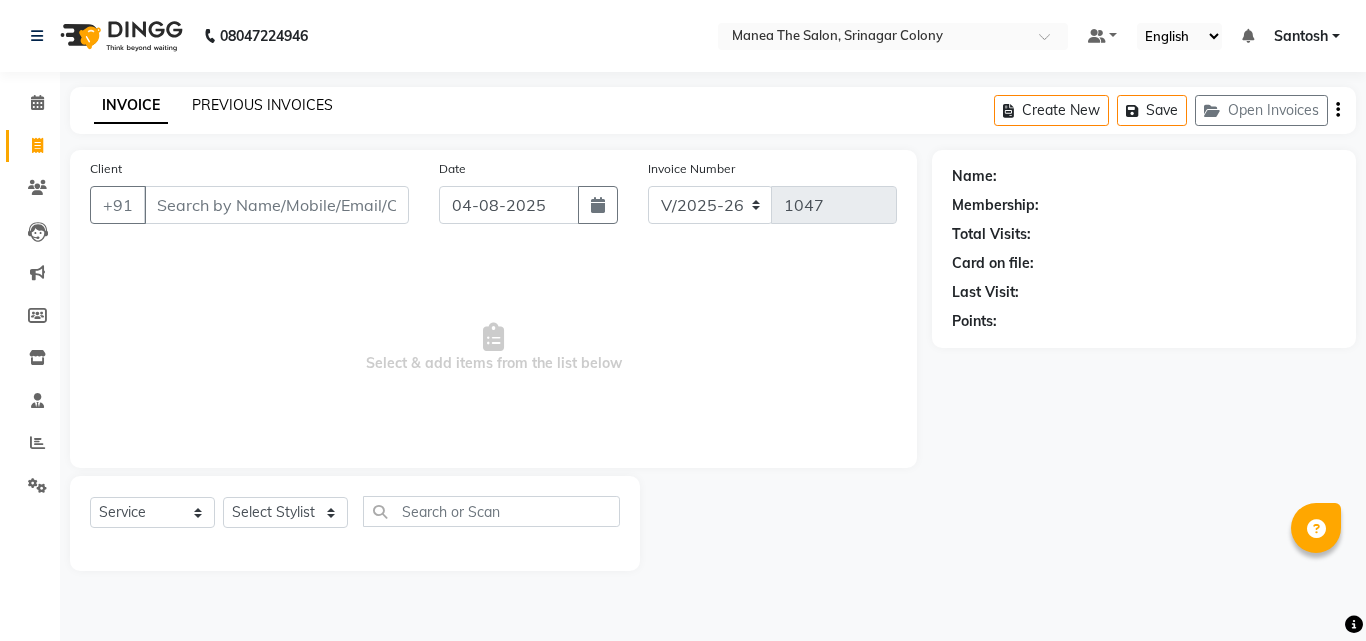 click on "PREVIOUS INVOICES" 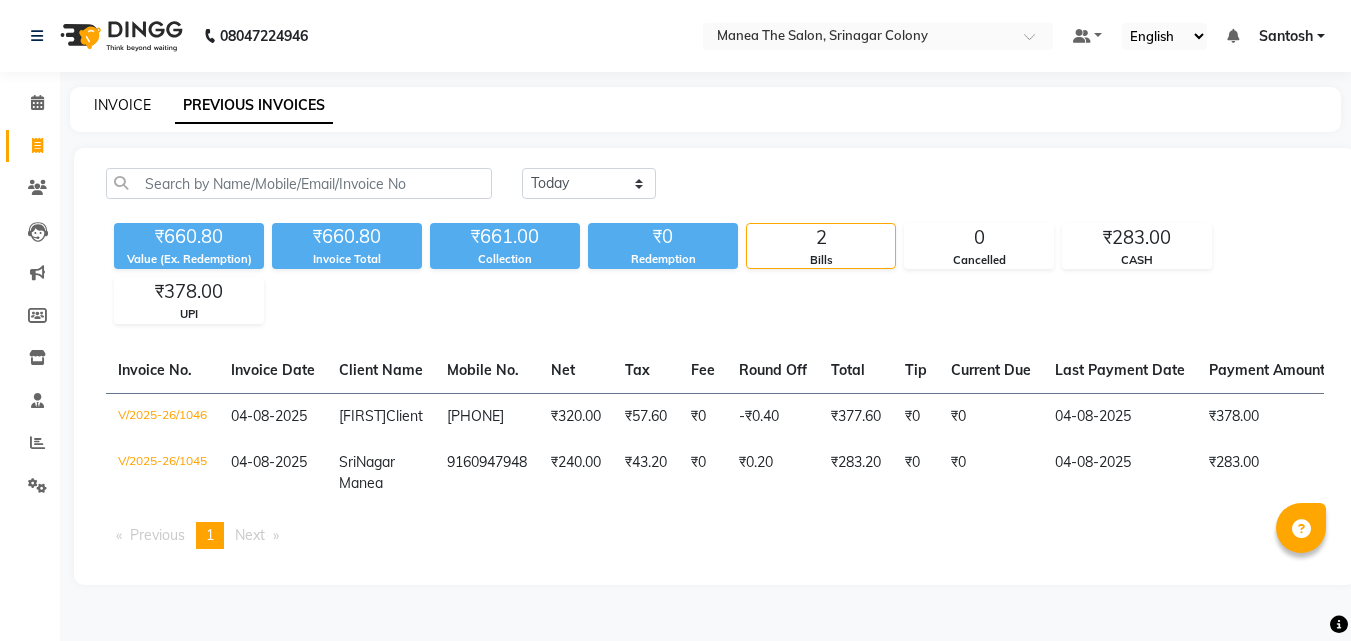 click on "INVOICE" 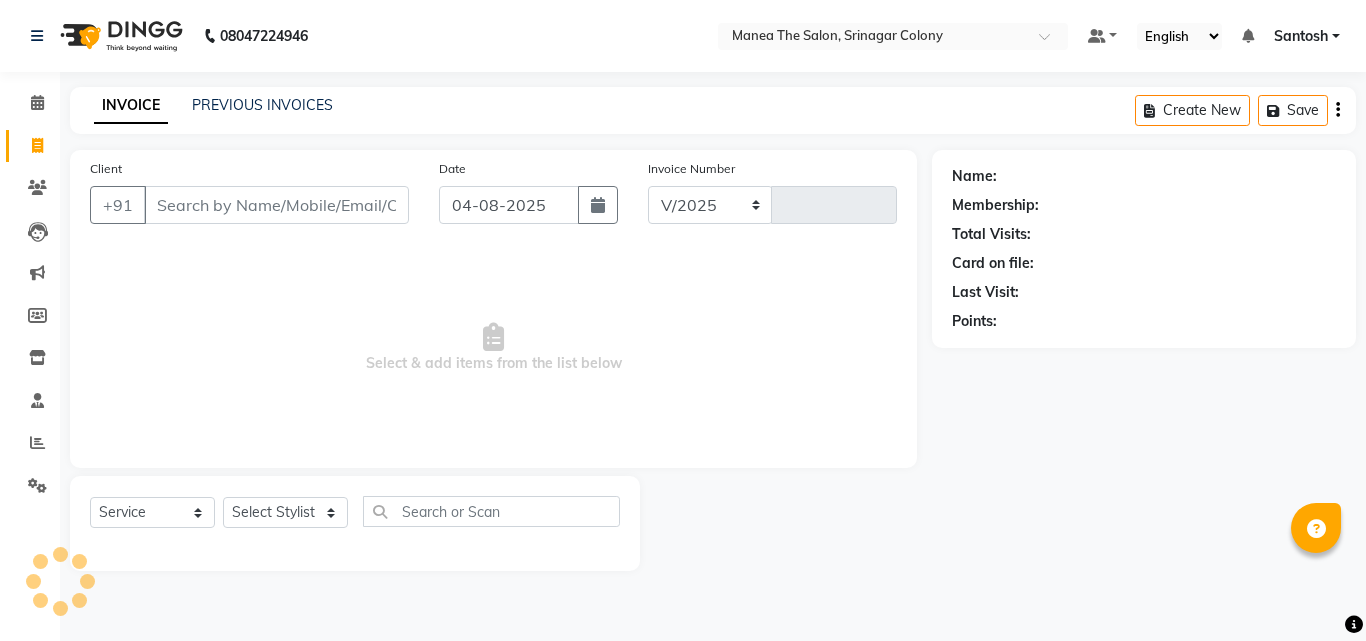 select on "5506" 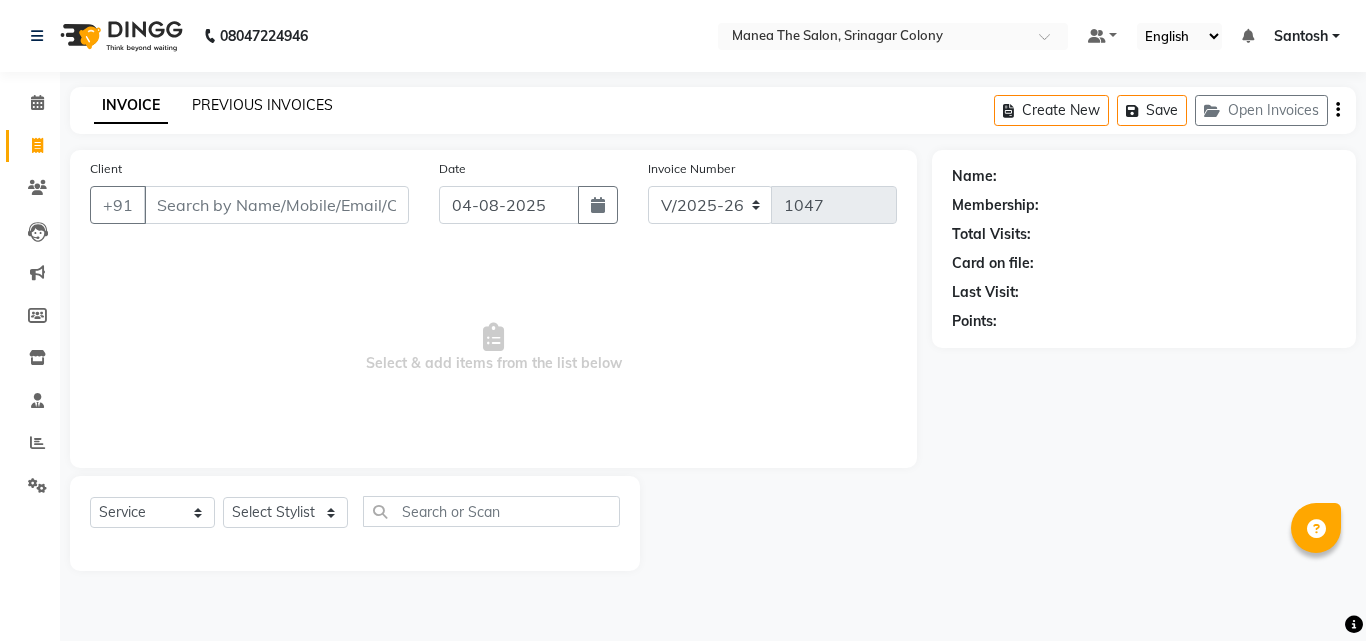 click on "PREVIOUS INVOICES" 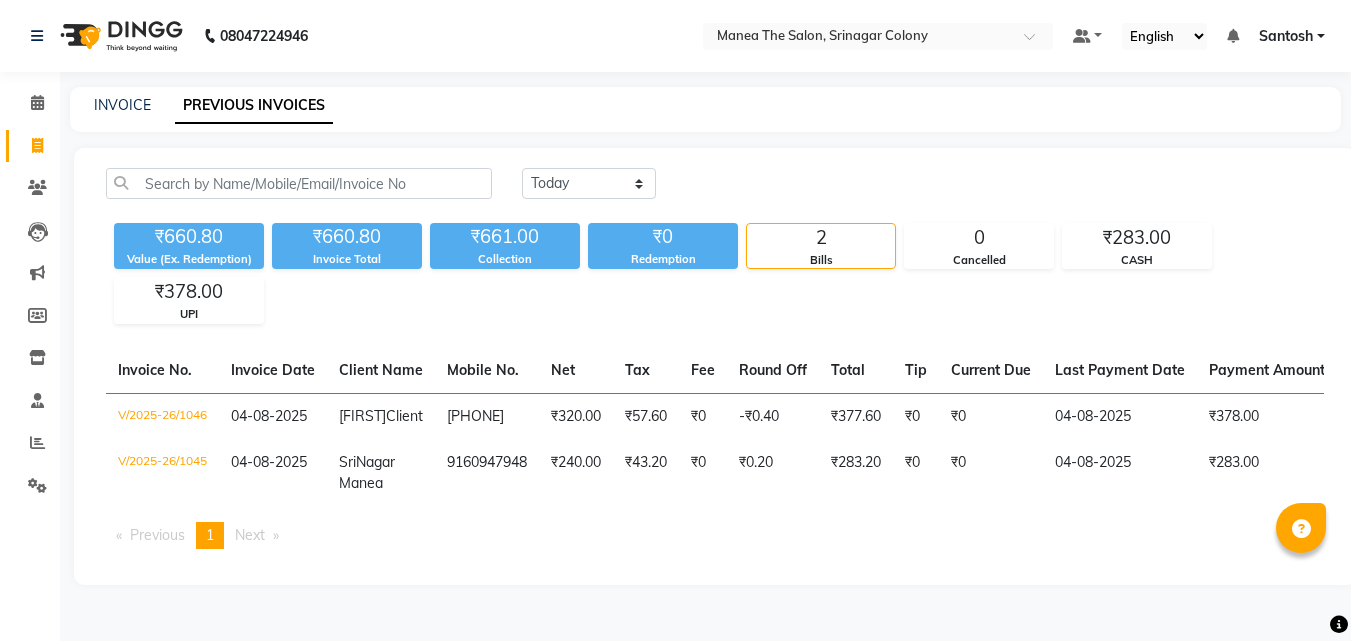 click on "INVOICE PREVIOUS INVOICES" 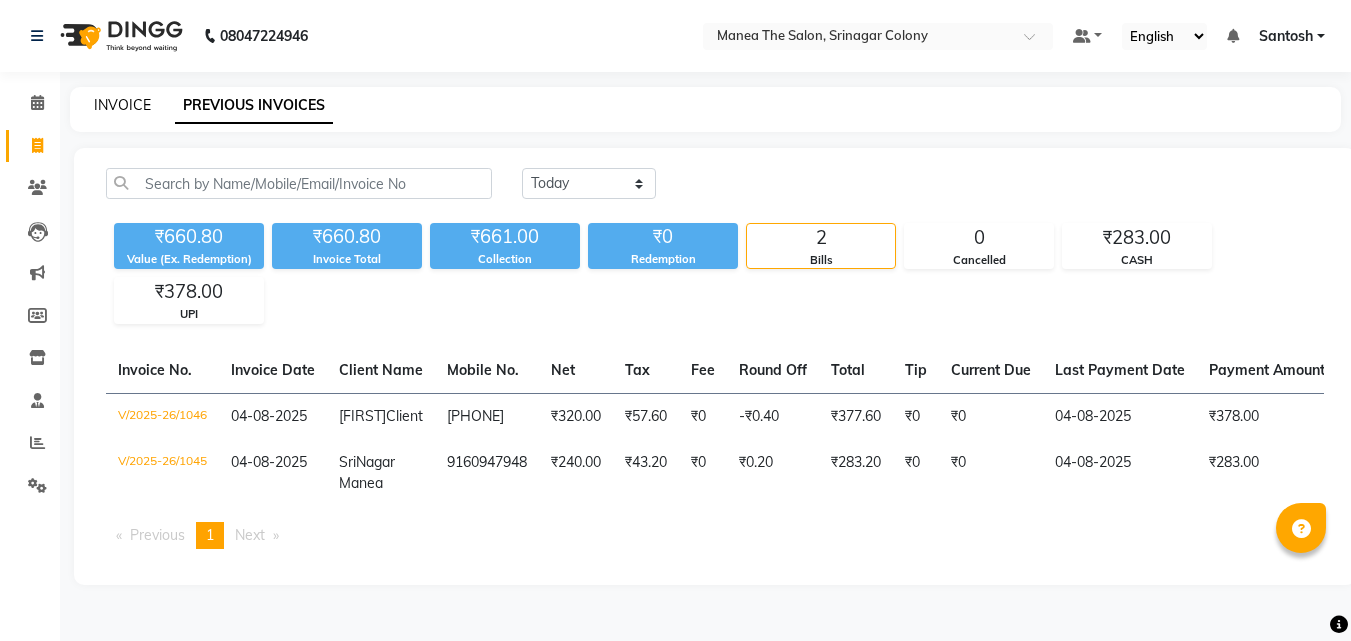 click on "INVOICE" 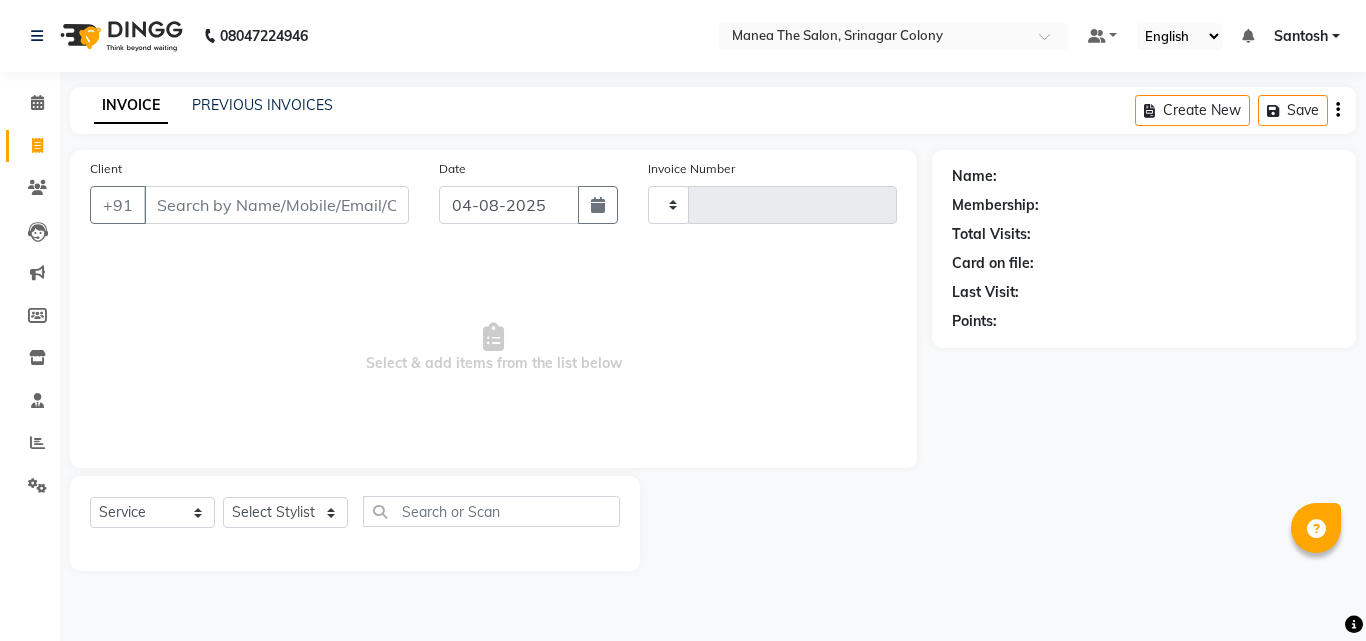 type on "1047" 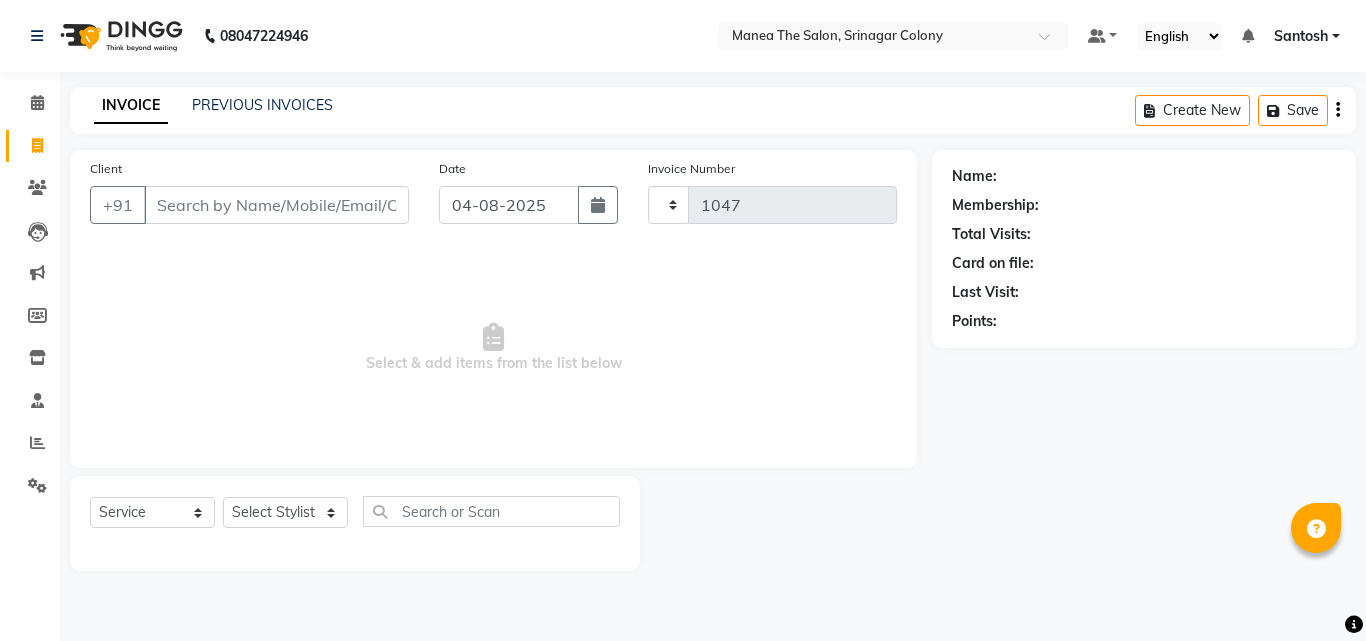 select on "5506" 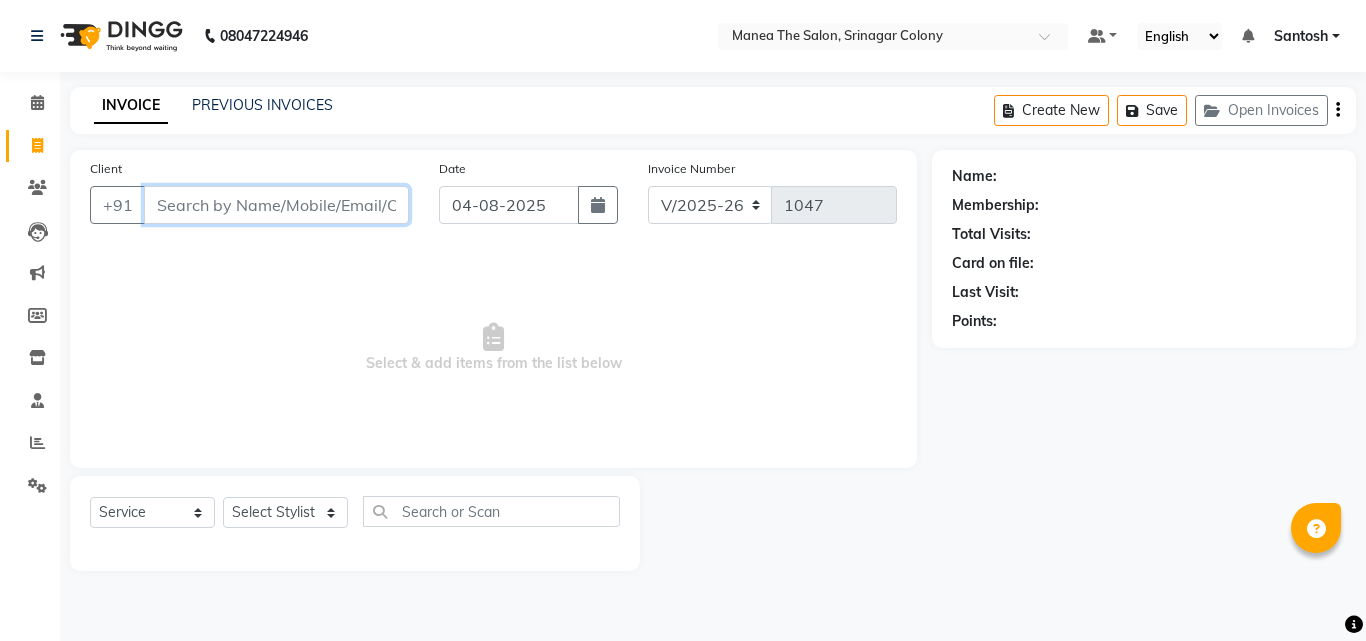 click on "Client" at bounding box center [276, 205] 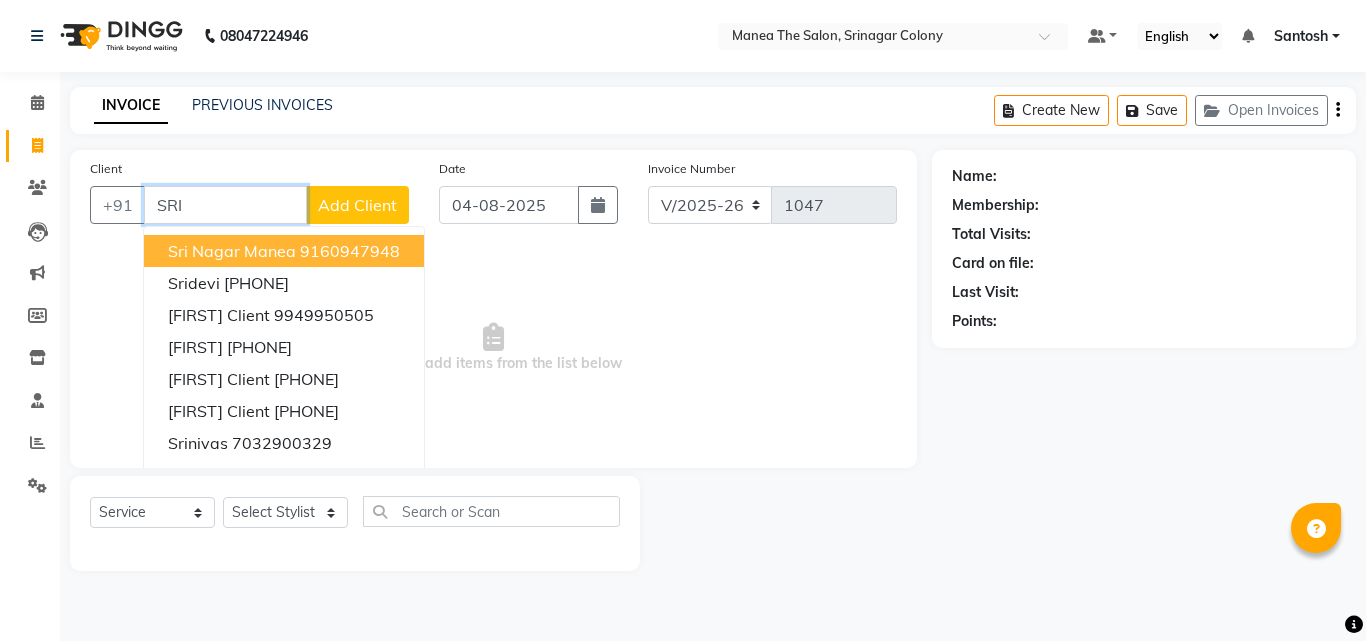 click on "[CITY] [FIRST] [PHONE]" at bounding box center (284, 251) 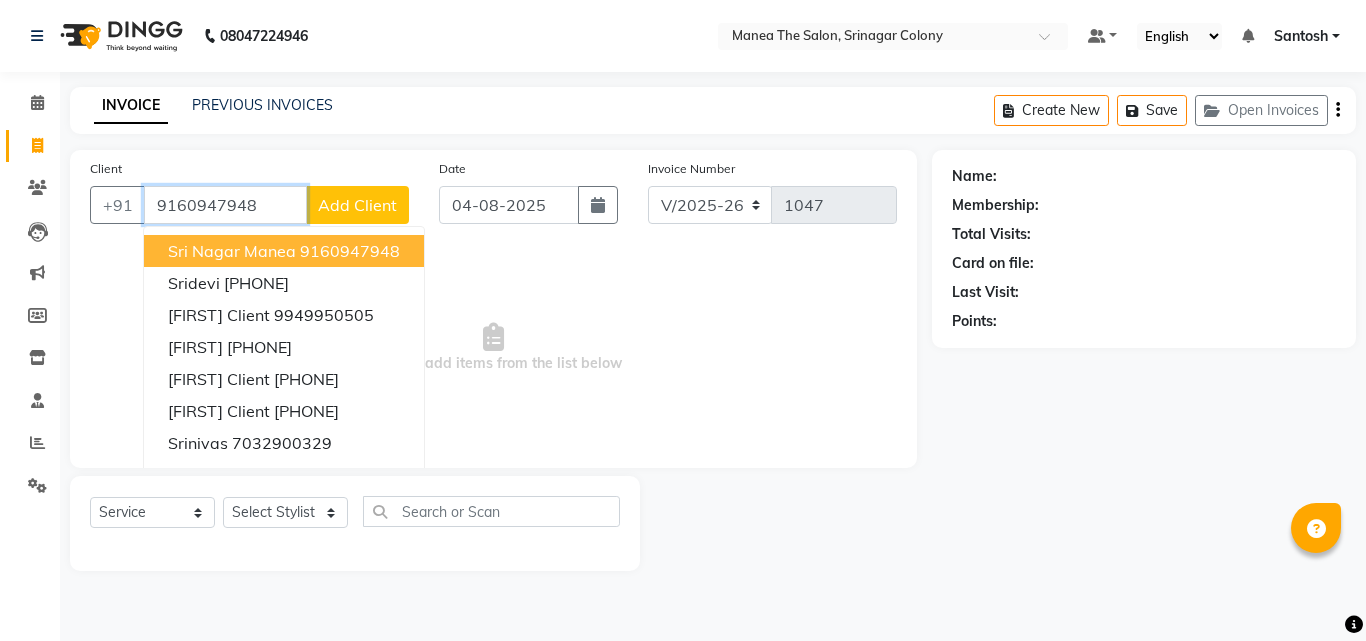 type on "9160947948" 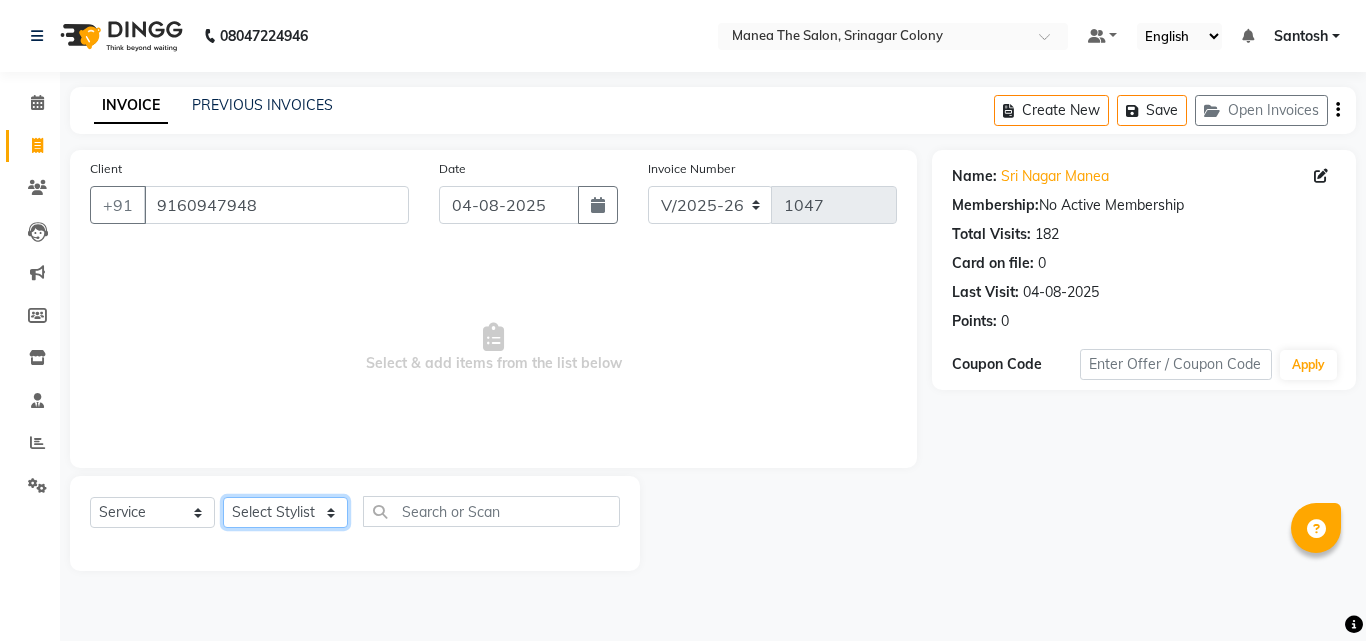 click on "Select Stylist [FIRST] [FIRST] [FIRST] Manager [FIRST] [FIRST] [FIRST] [FIRST] [FIRST] [FIRST]" 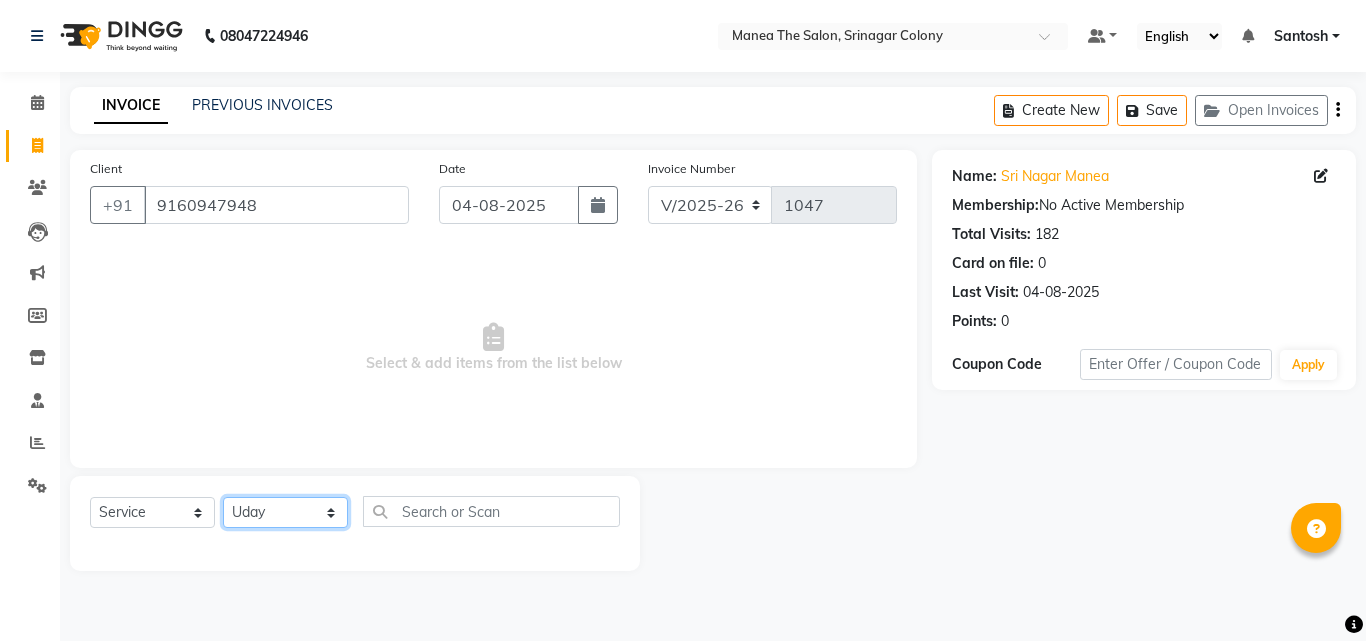 click on "Select Stylist [FIRST] [FIRST] [FIRST] Manager [FIRST] [FIRST] [FIRST] [FIRST] [FIRST] [FIRST]" 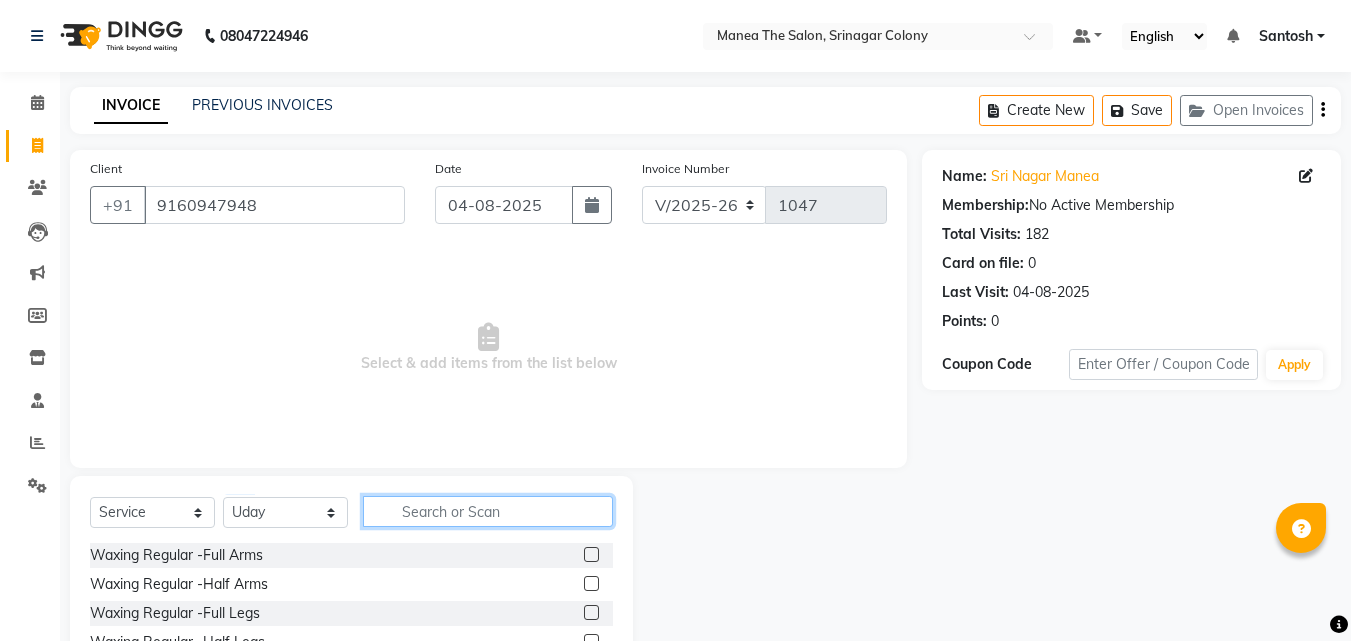 click 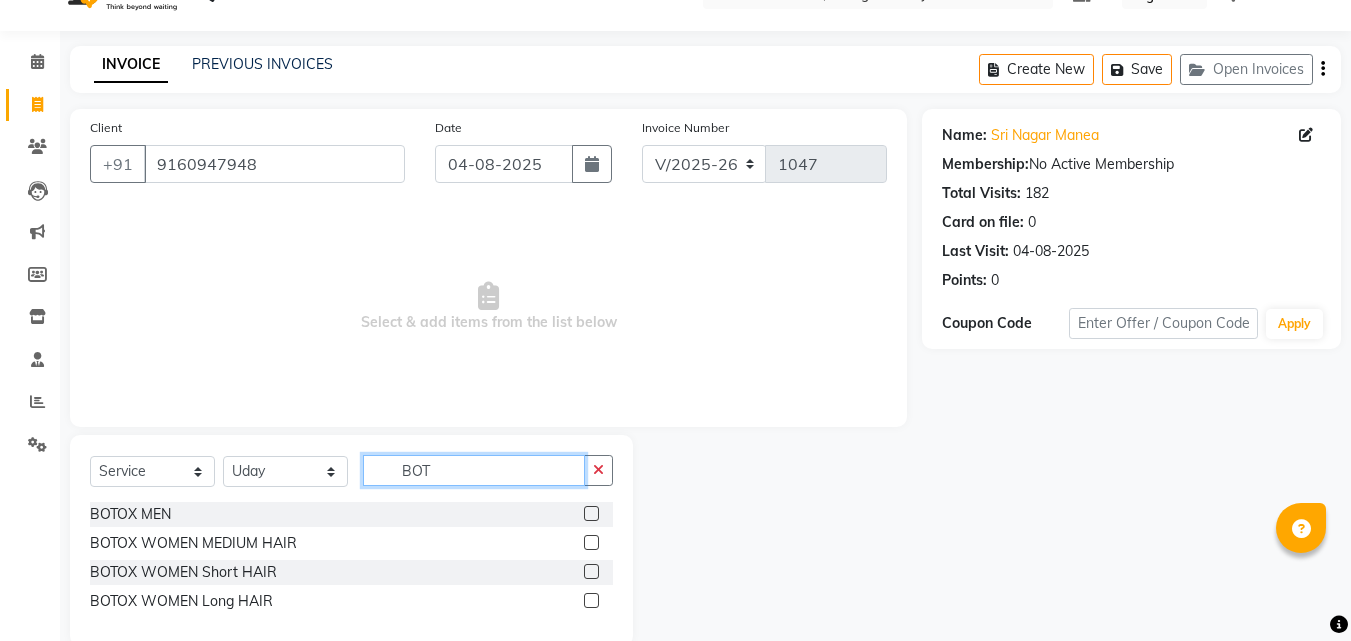 scroll, scrollTop: 76, scrollLeft: 0, axis: vertical 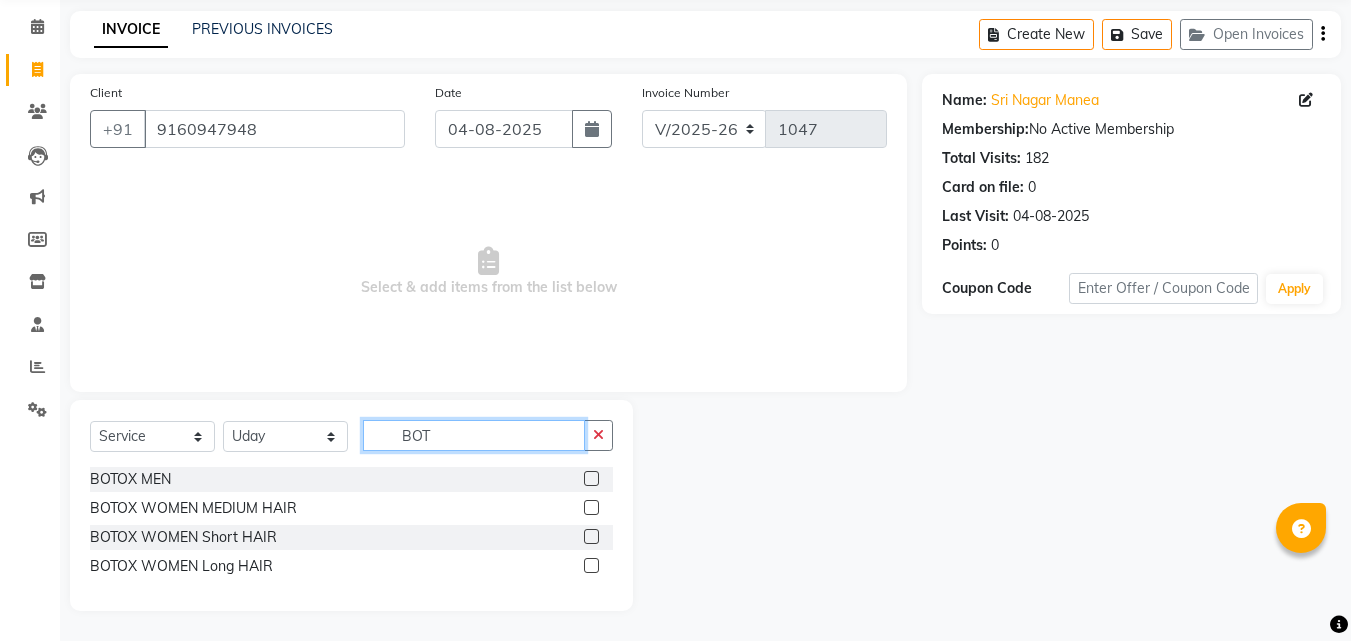 type on "BOT" 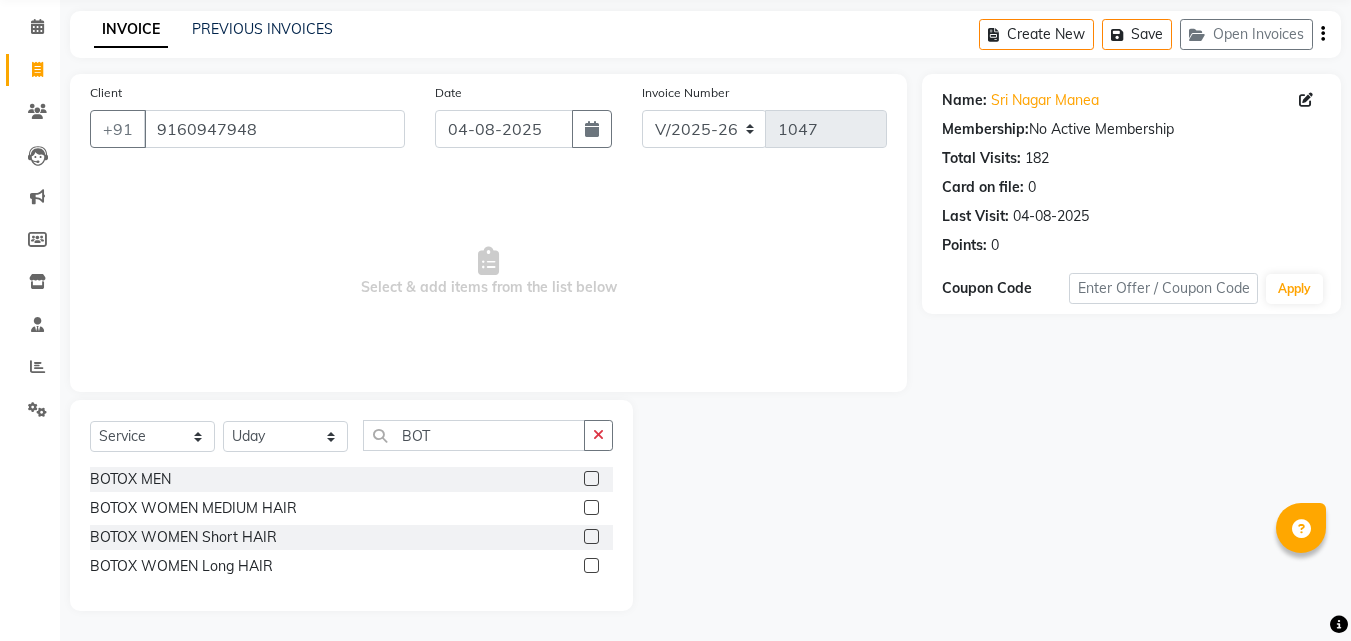 click 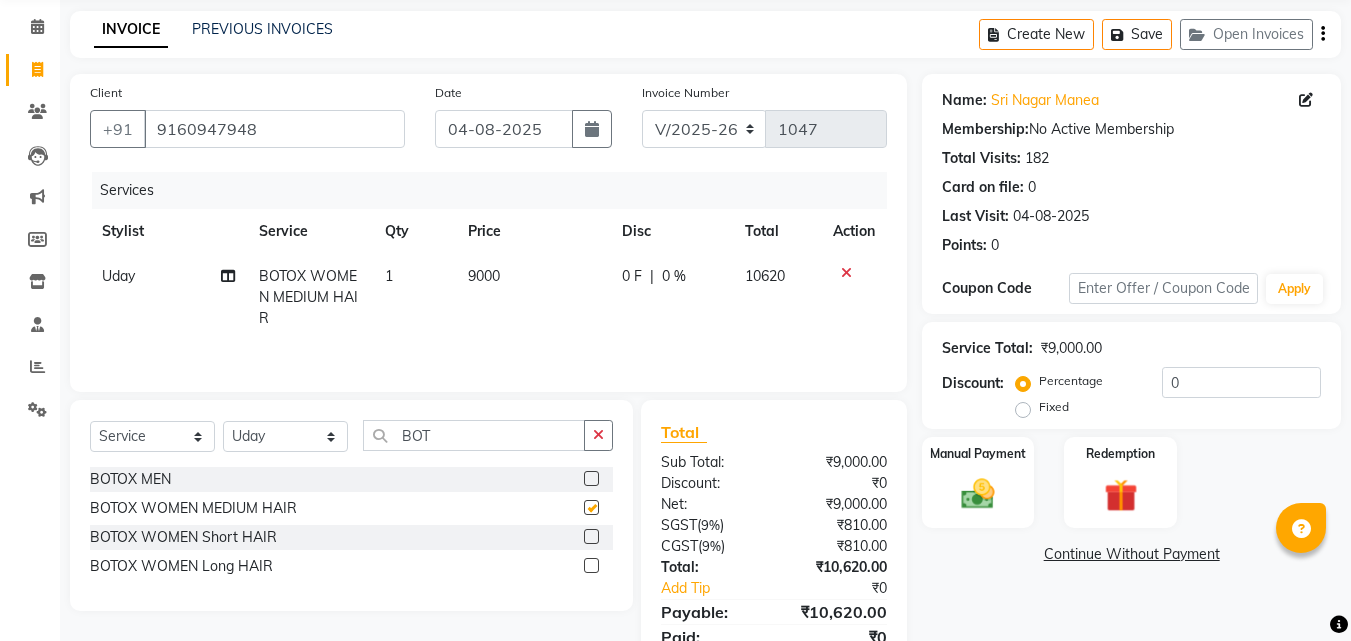 checkbox on "false" 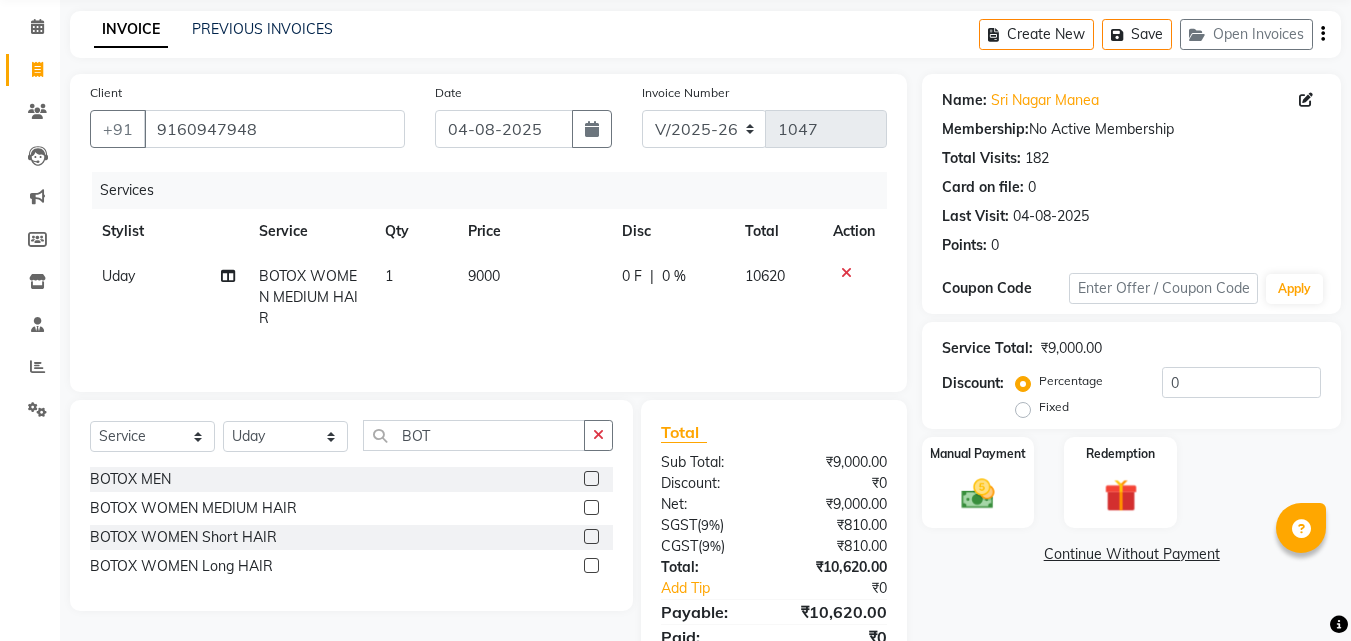 click on "9000" 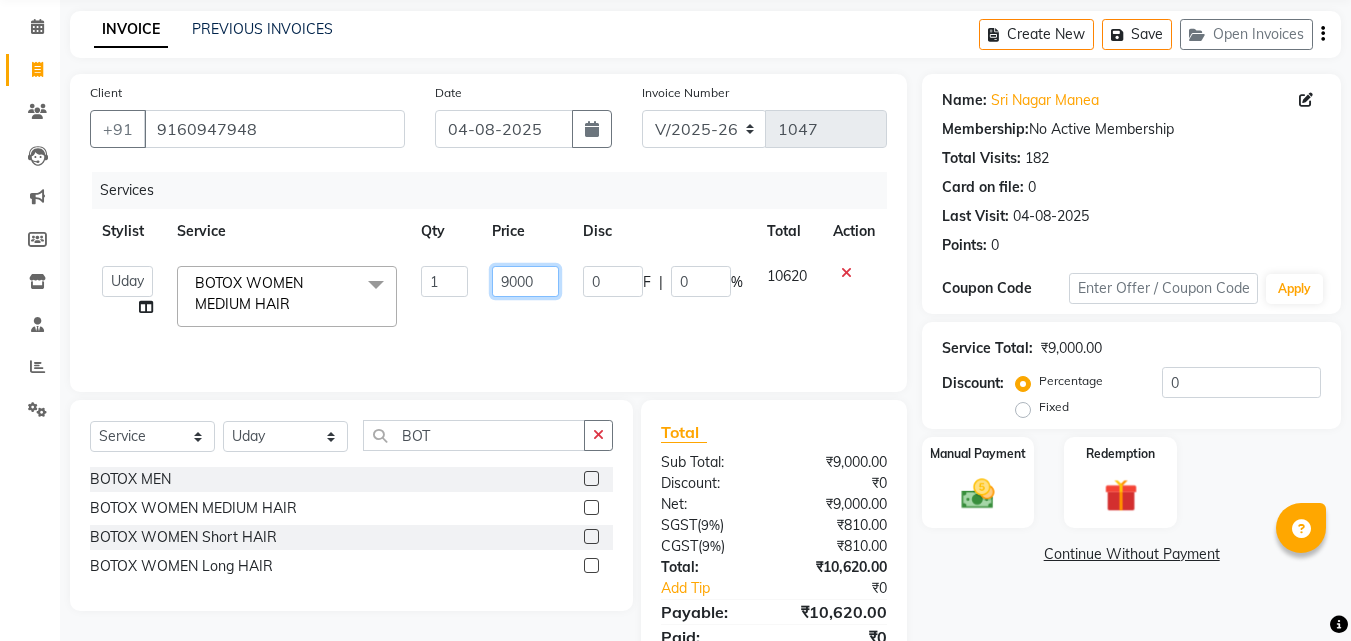 click on "9000" 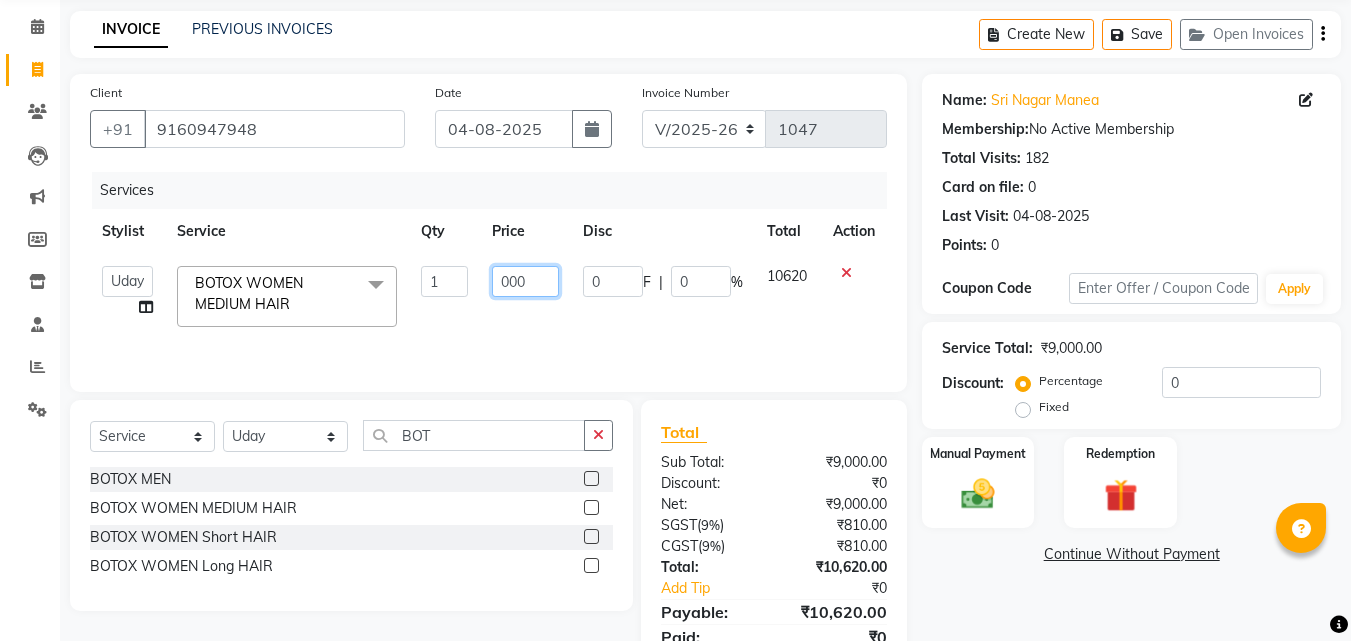type on "7000" 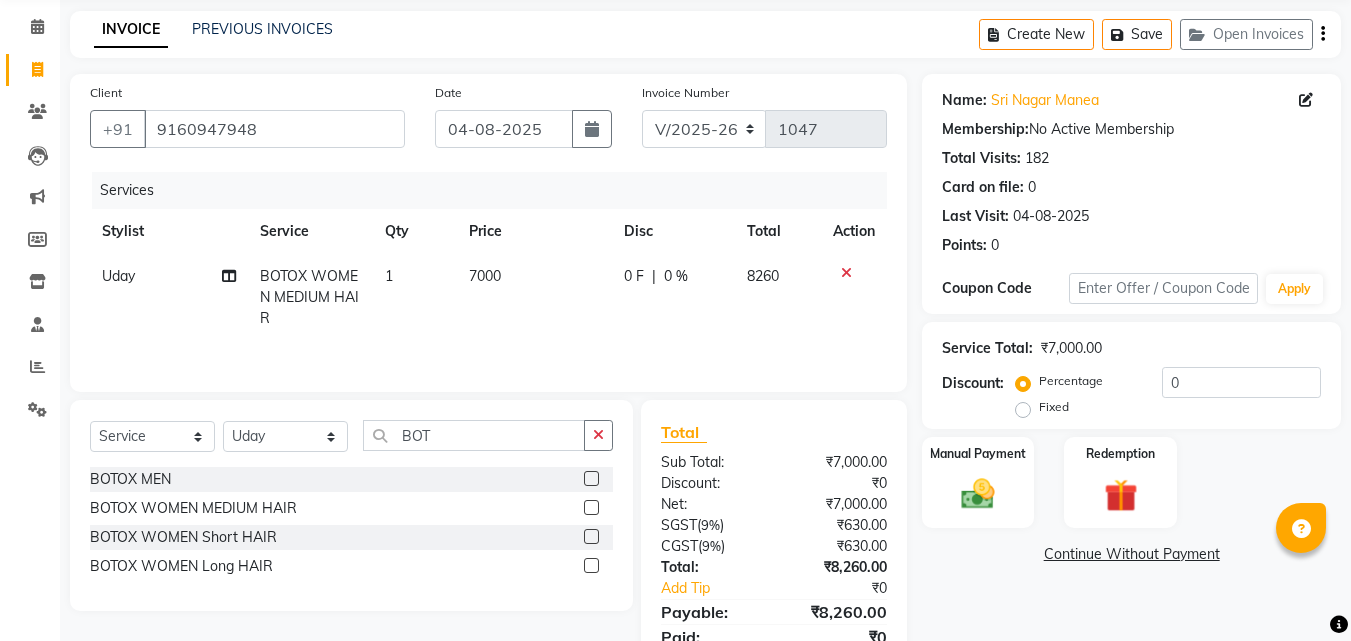 click on "Services Stylist Service Qty Price Disc Total Action [FIRST] BOTOX WOMEN MEDIUM HAIR 1 7000 0 F | 0 % 8260" 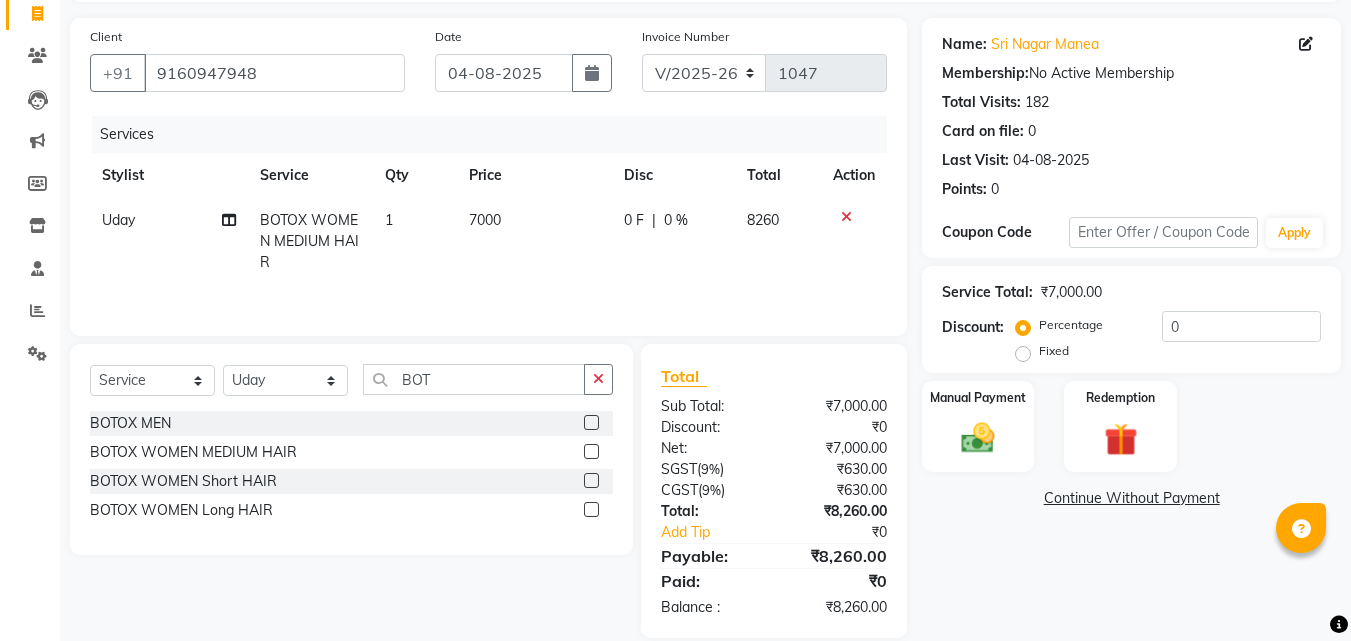 scroll, scrollTop: 159, scrollLeft: 0, axis: vertical 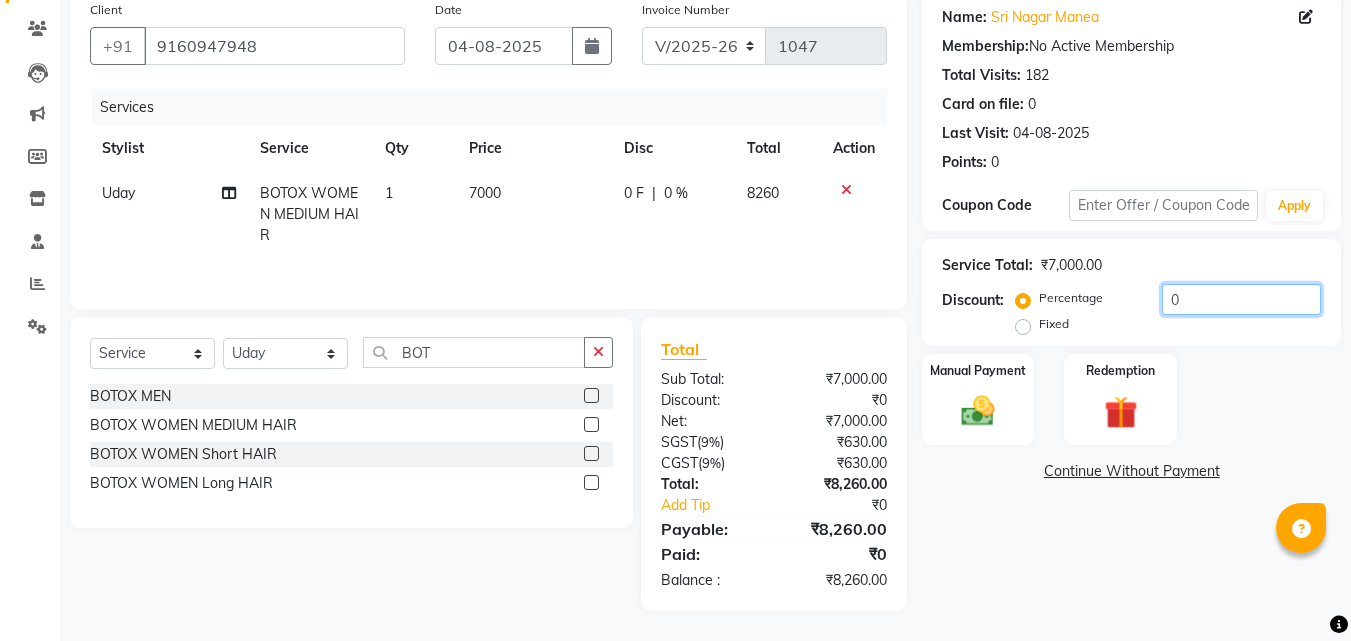 click on "0" 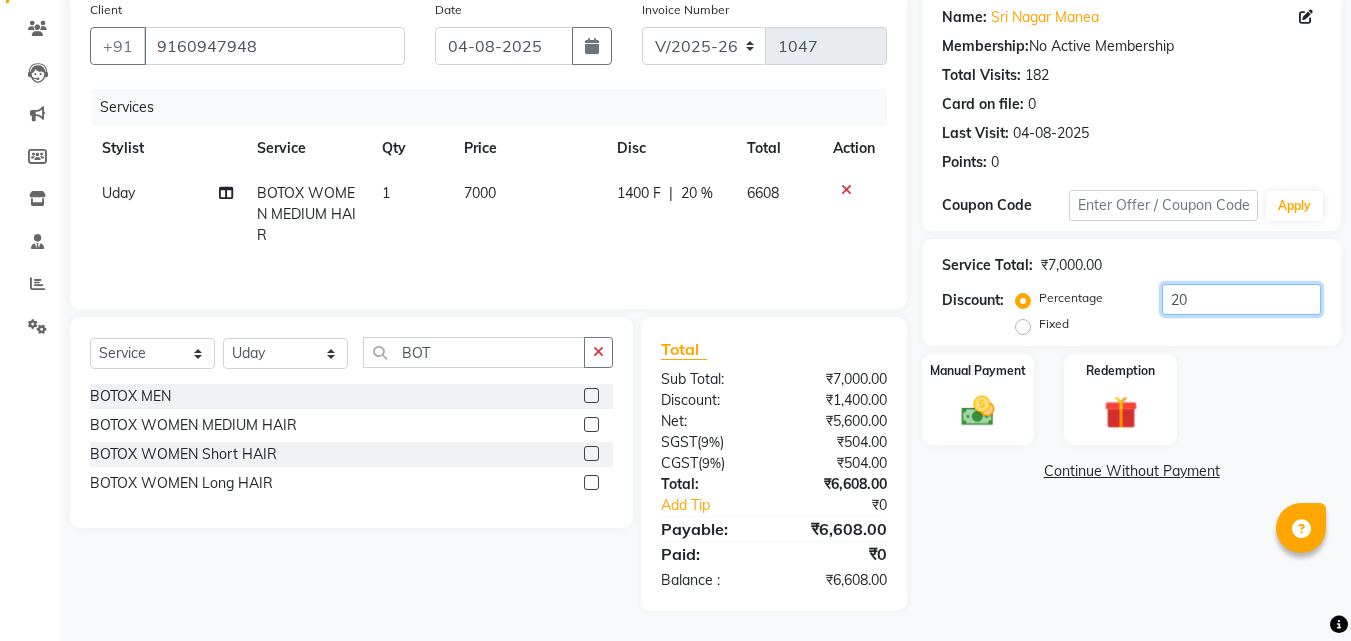 type on "2" 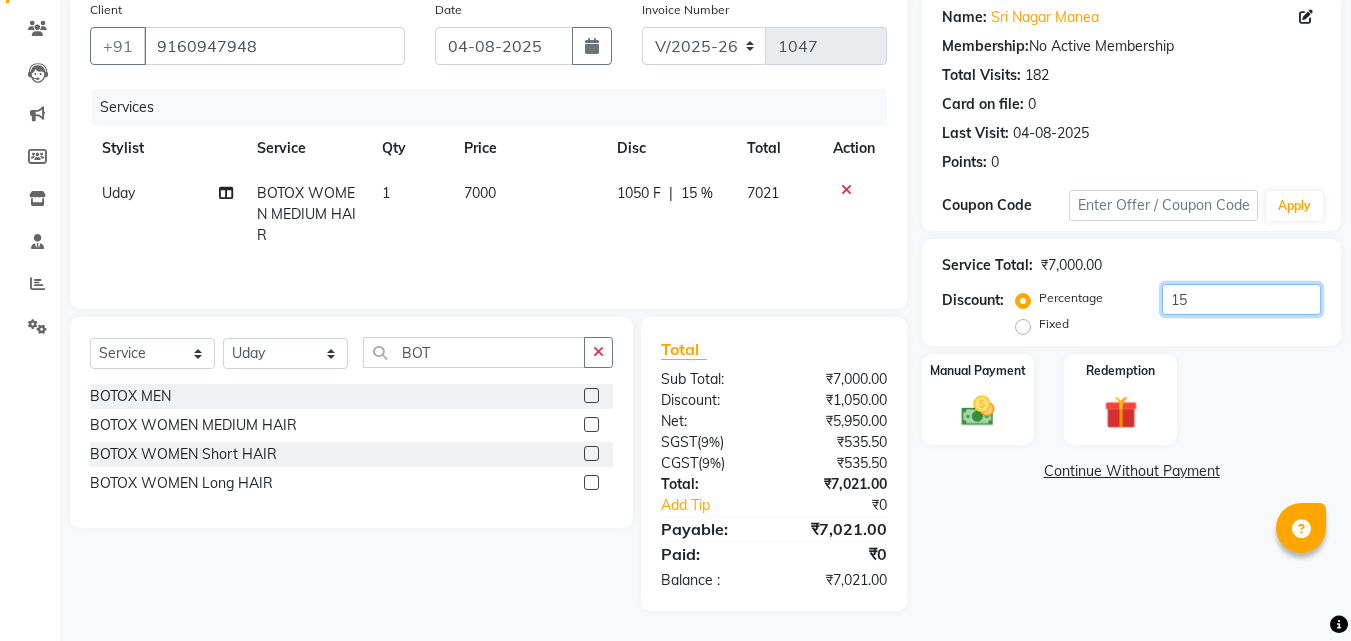 type on "15" 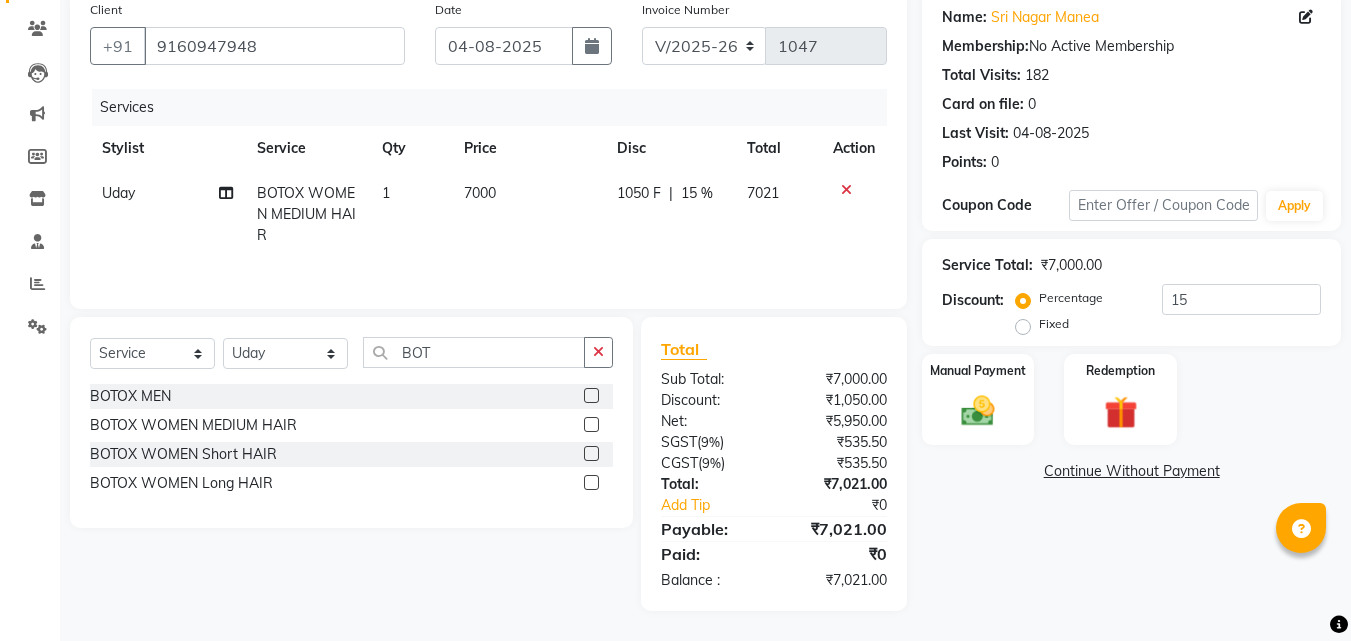click on "Fixed" 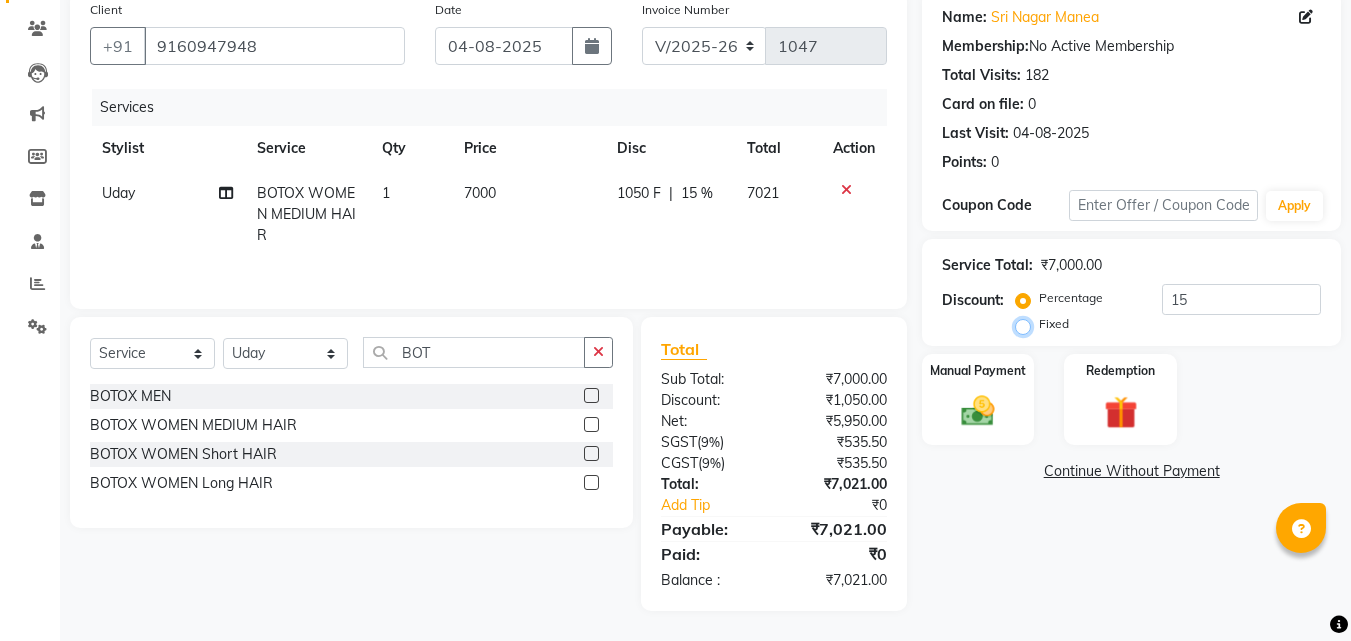 radio on "true" 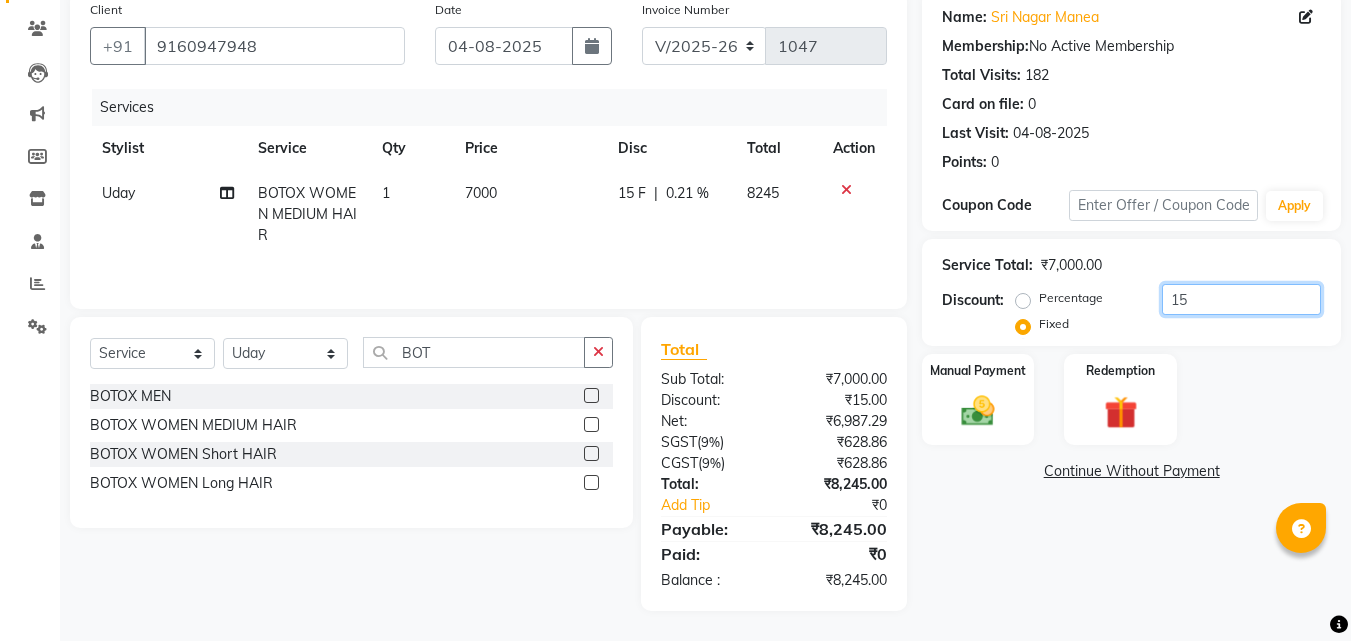 click on "15" 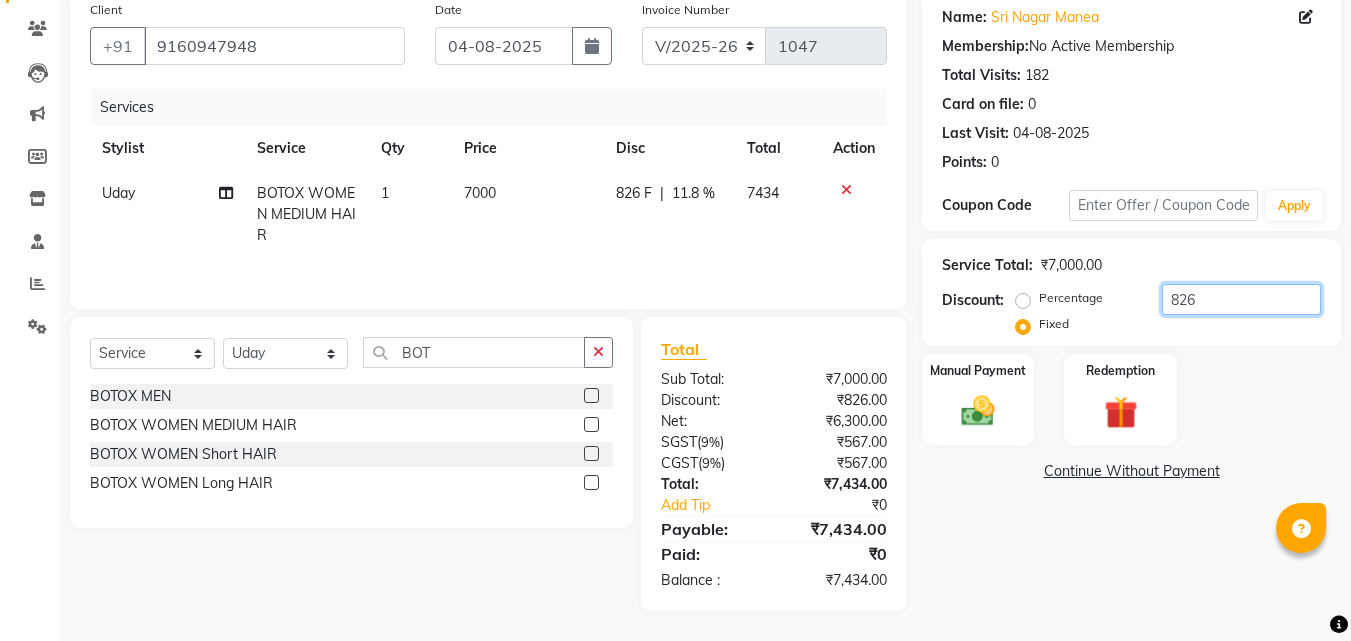 type on "826" 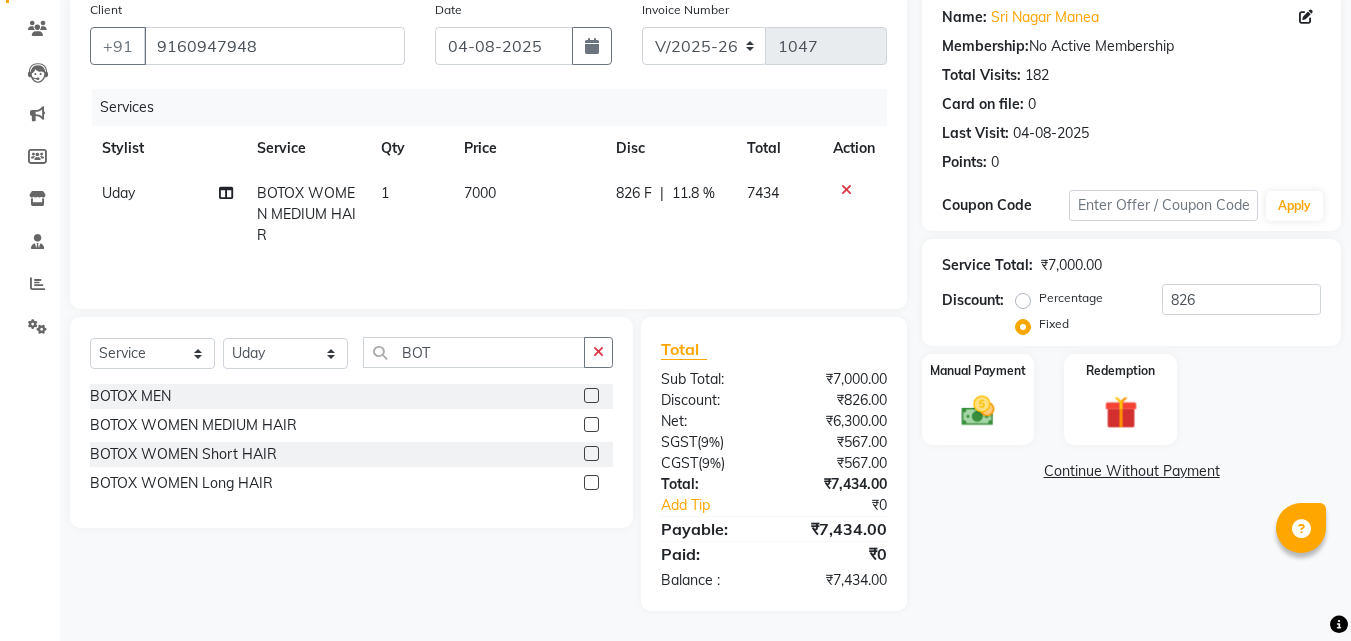 click on "Manual Payment Redemption" 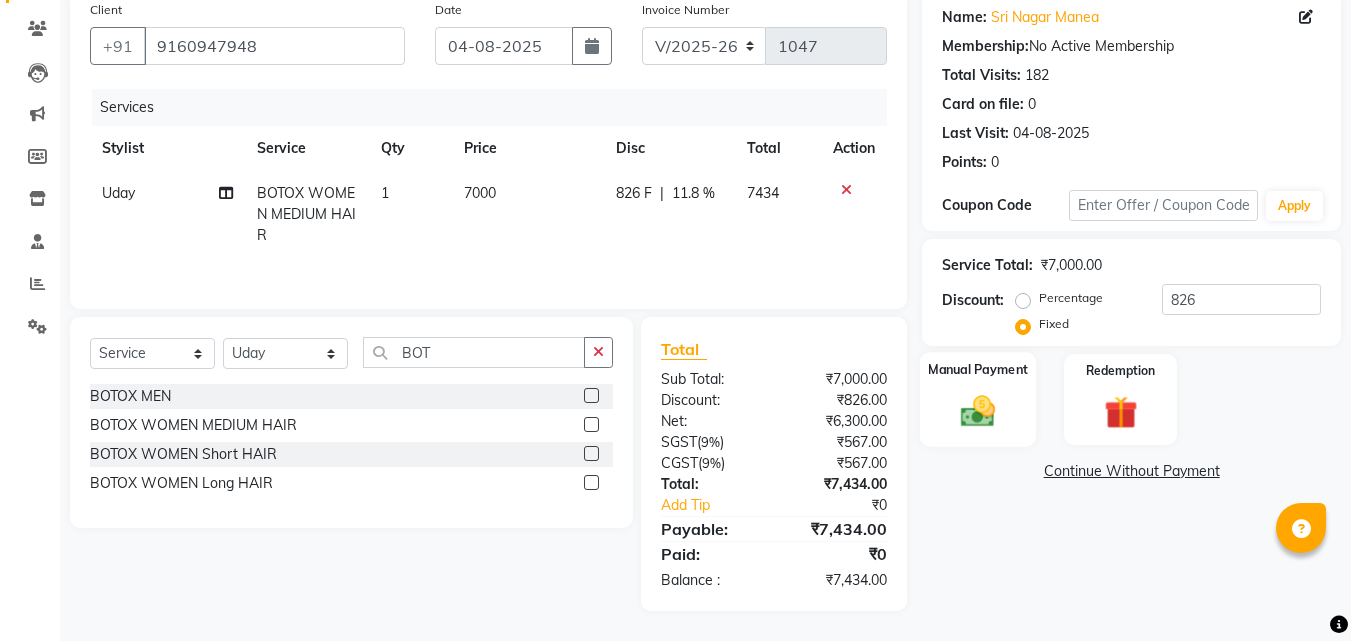 click 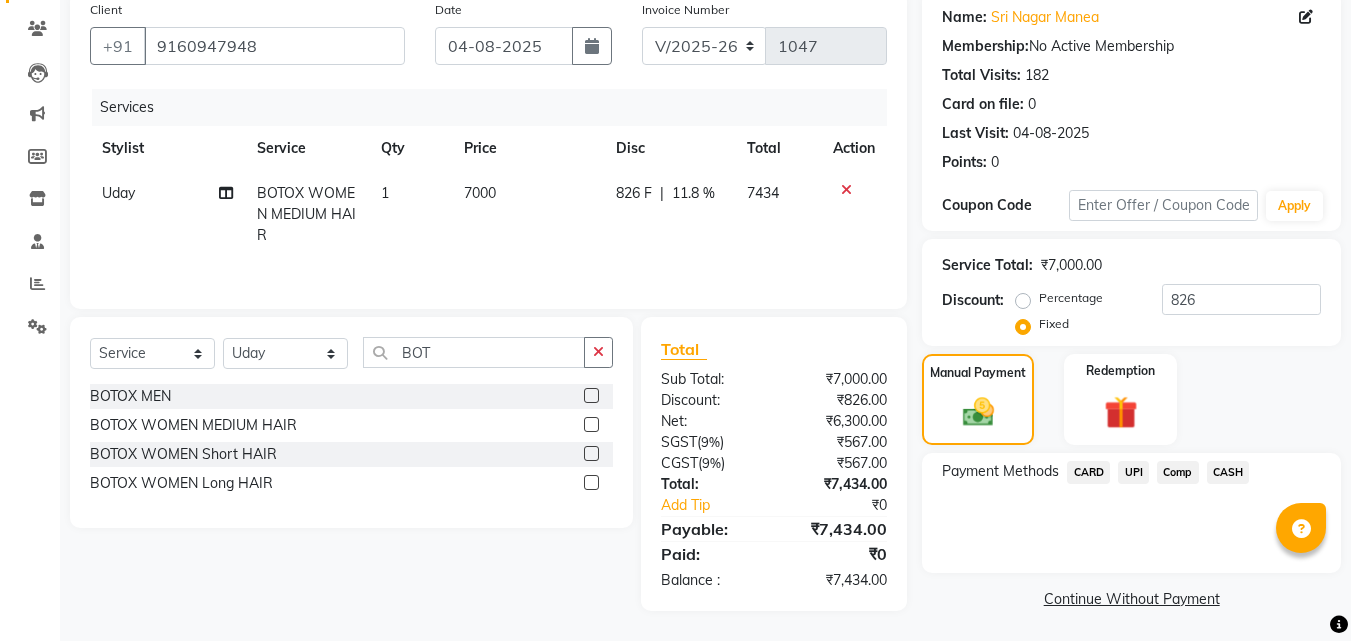 click on "CARD" 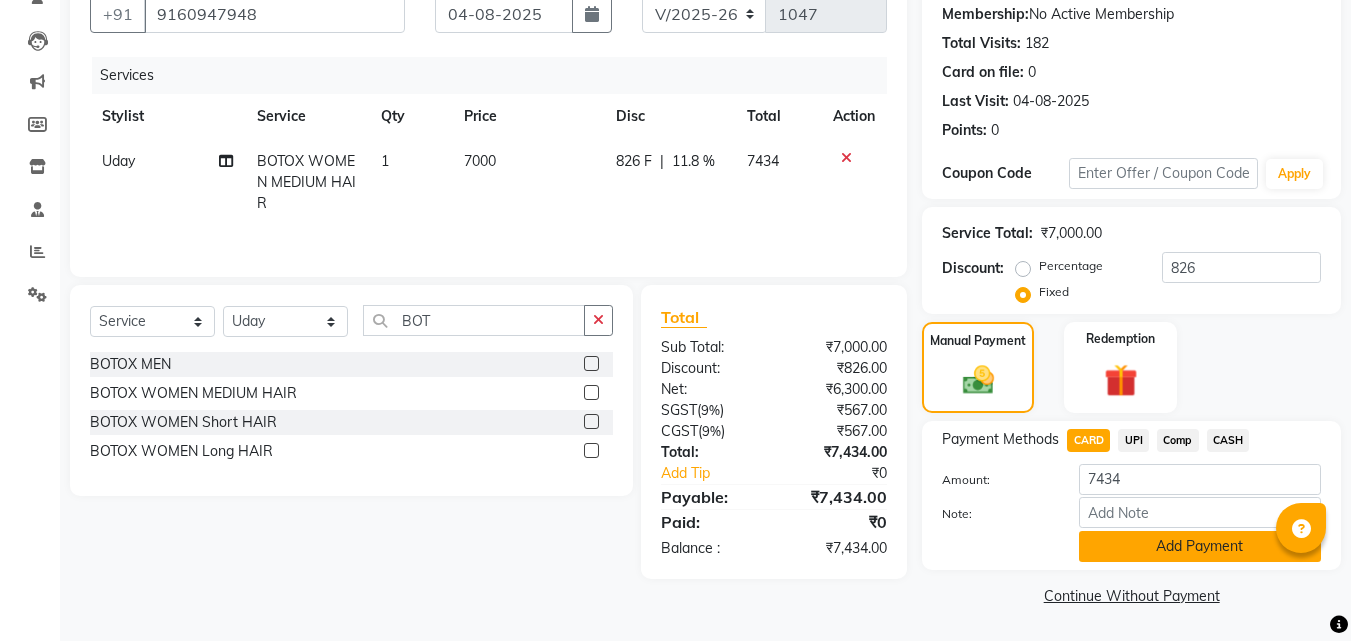 click on "Add Payment" 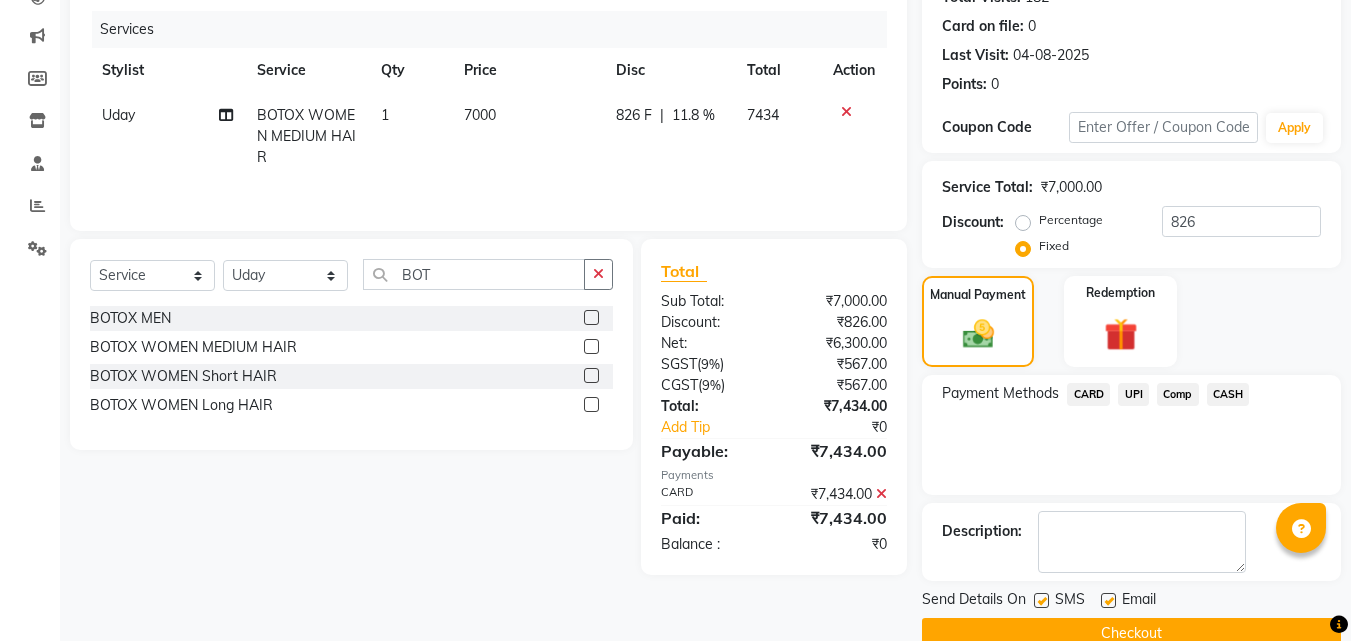 scroll, scrollTop: 275, scrollLeft: 0, axis: vertical 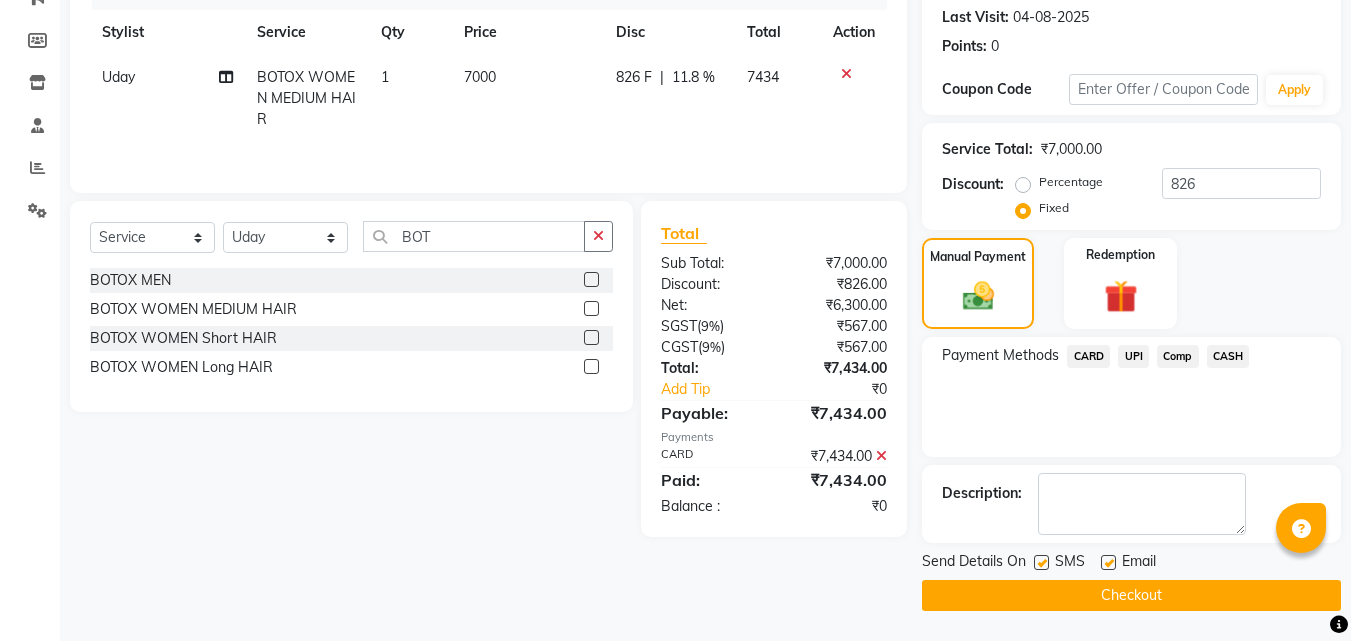 click on "Checkout" 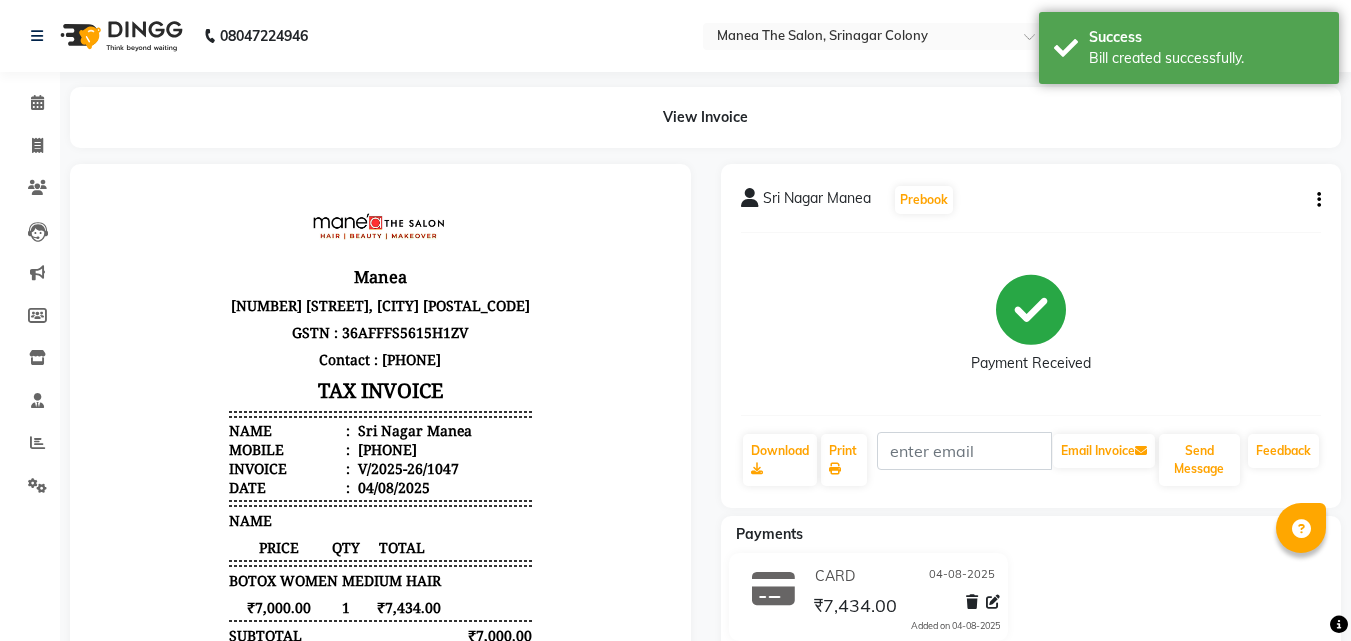 scroll, scrollTop: 0, scrollLeft: 0, axis: both 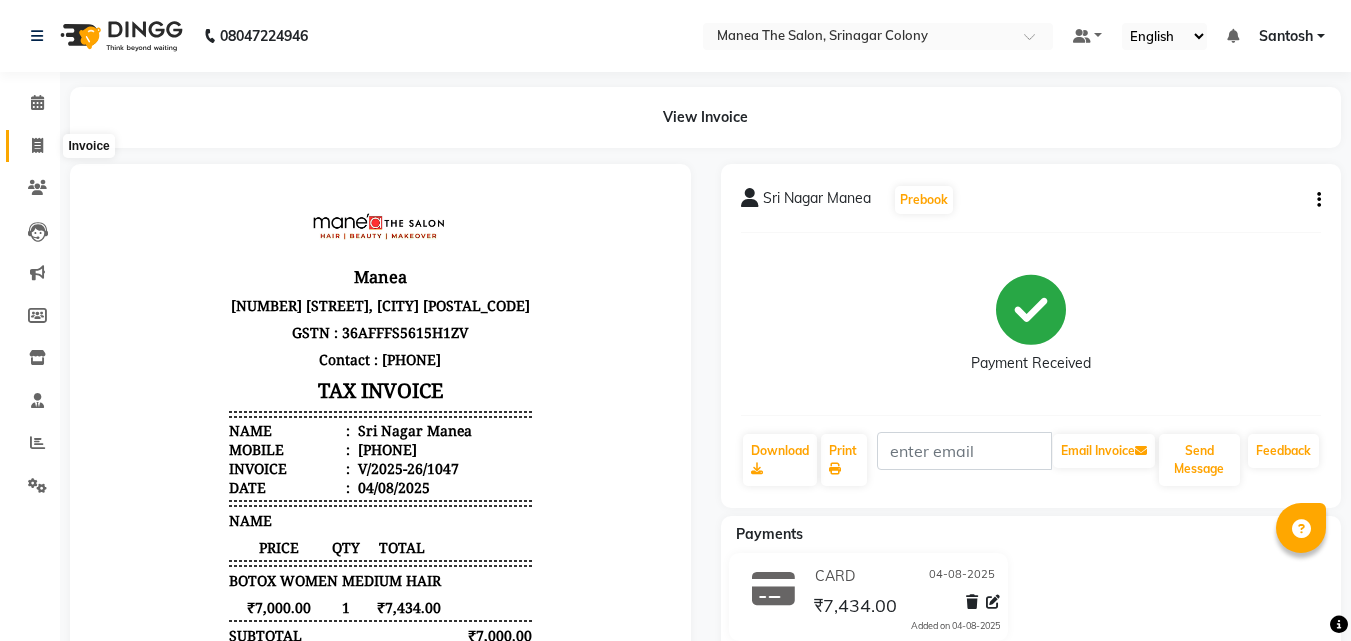 click 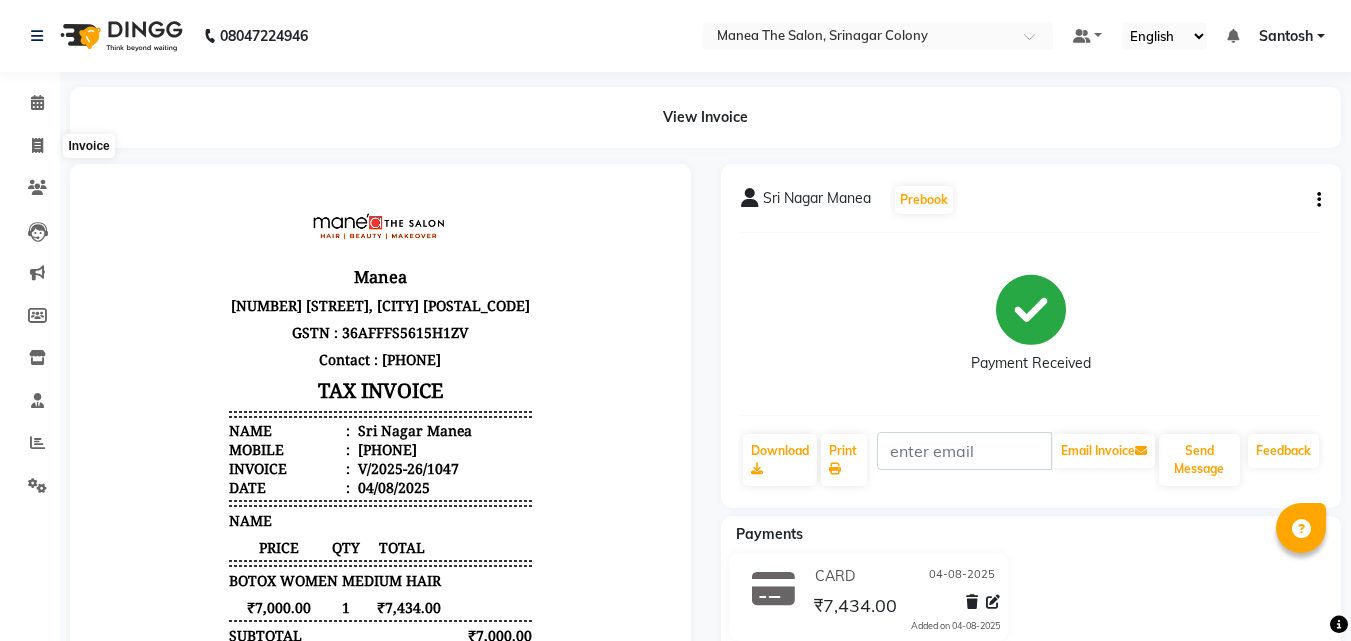 select on "service" 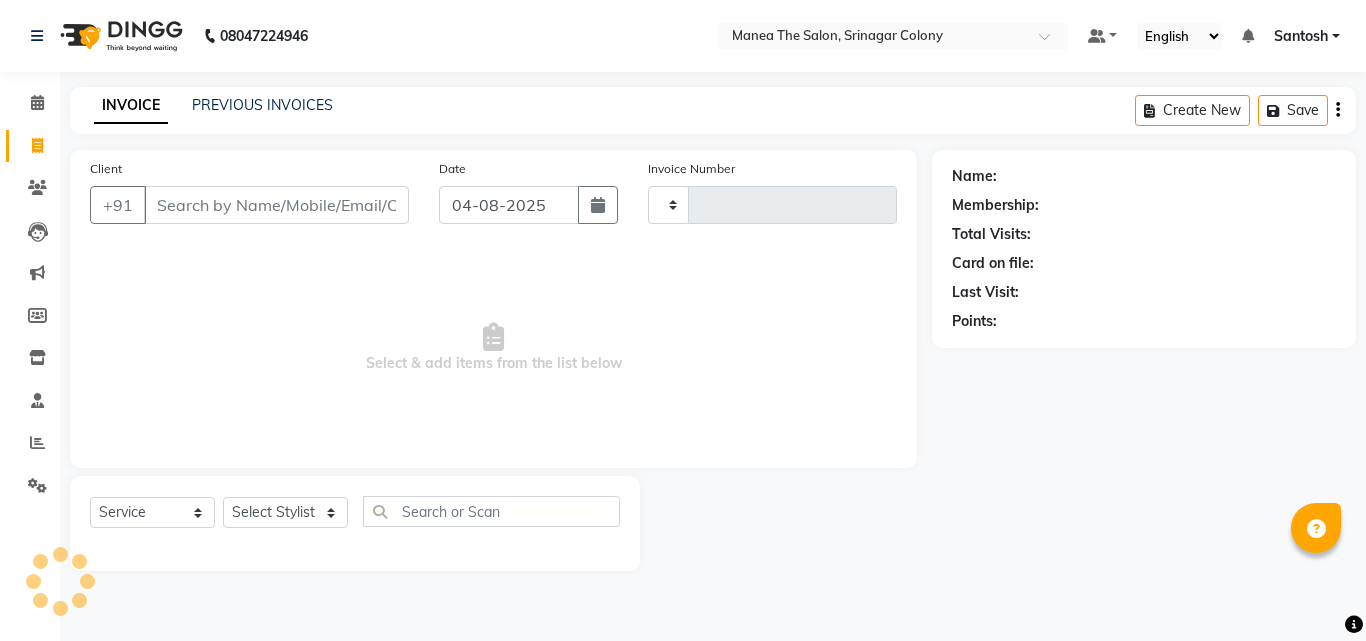 type on "1048" 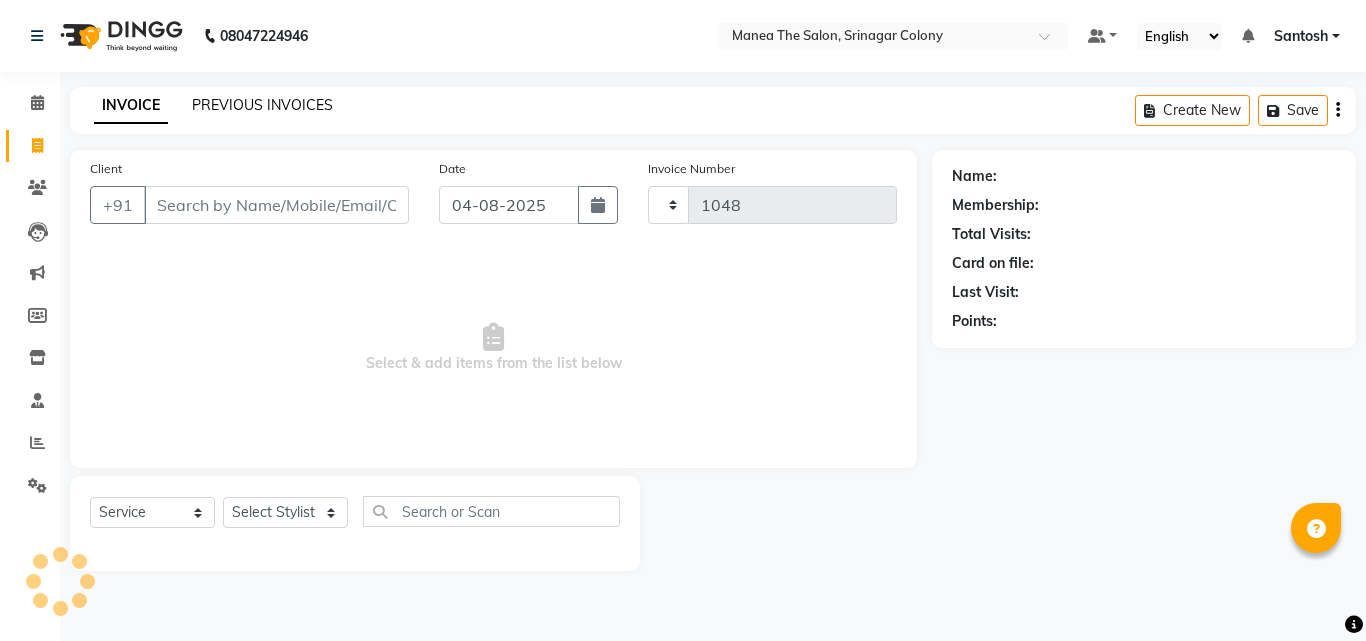 select on "5506" 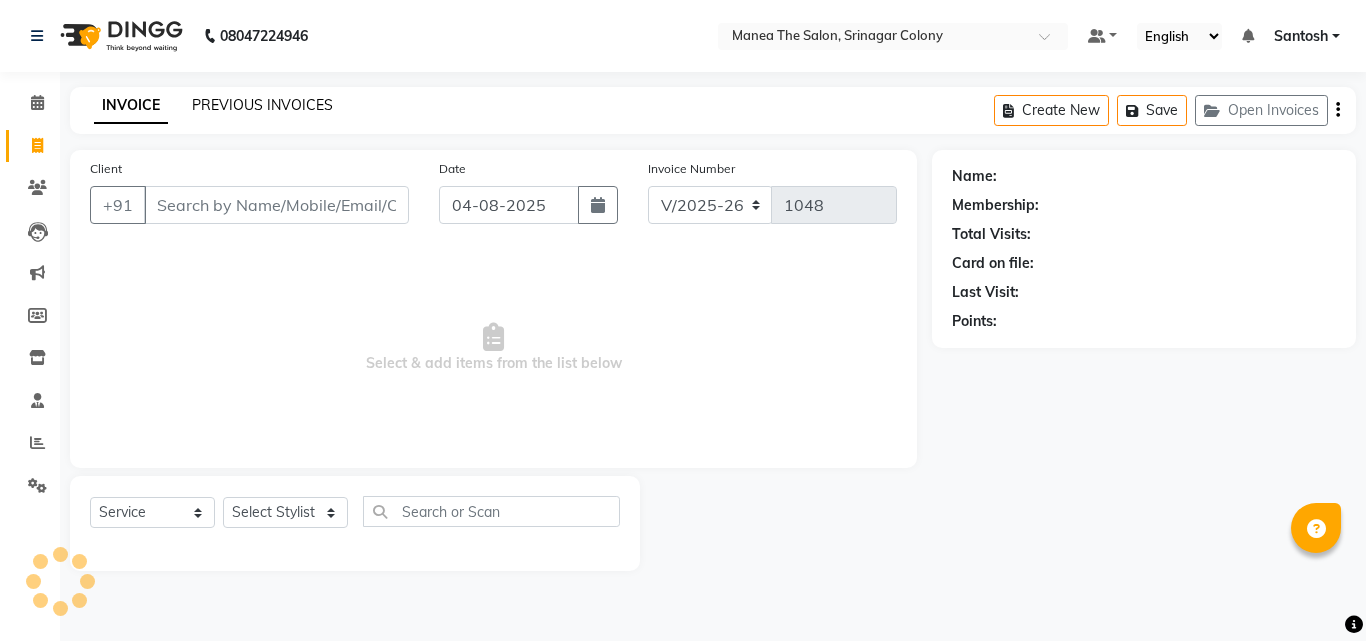click on "PREVIOUS INVOICES" 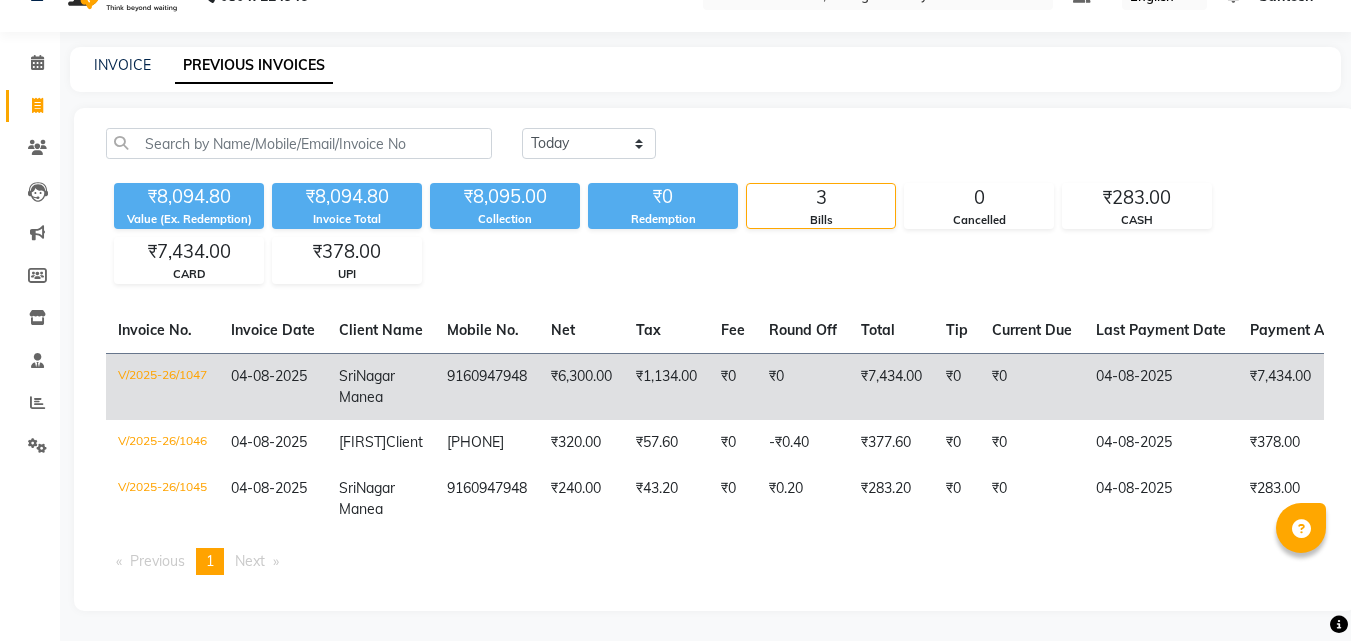 scroll, scrollTop: 75, scrollLeft: 0, axis: vertical 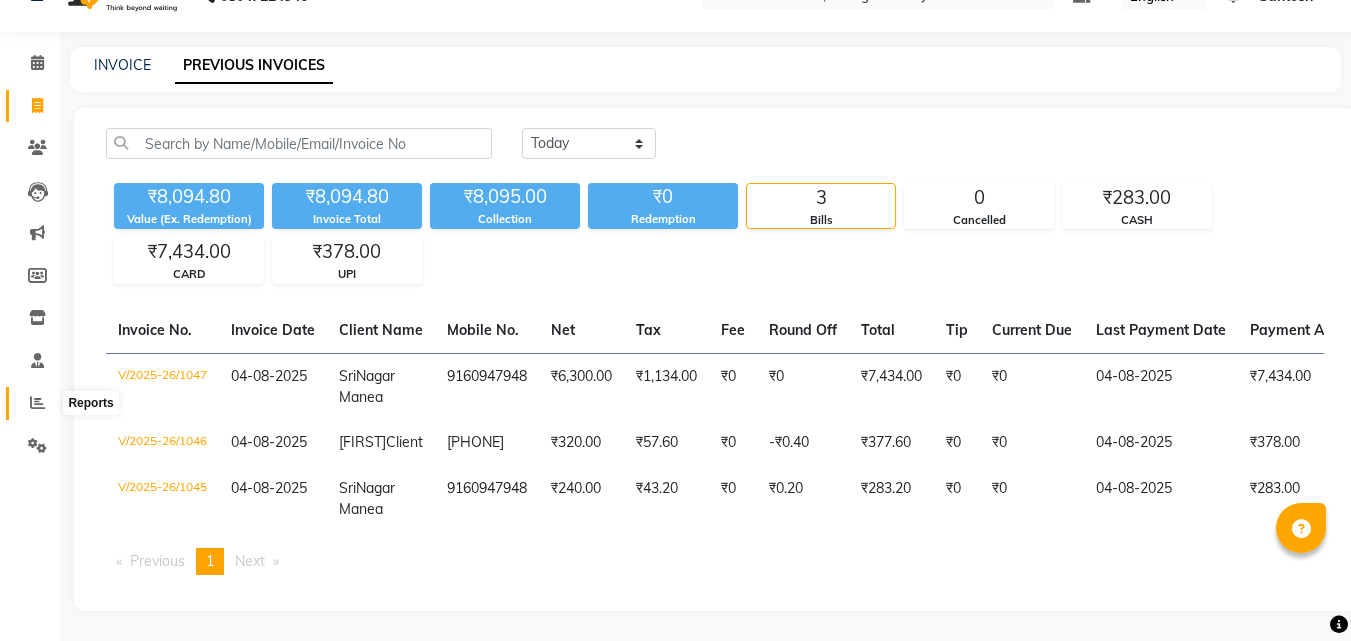click 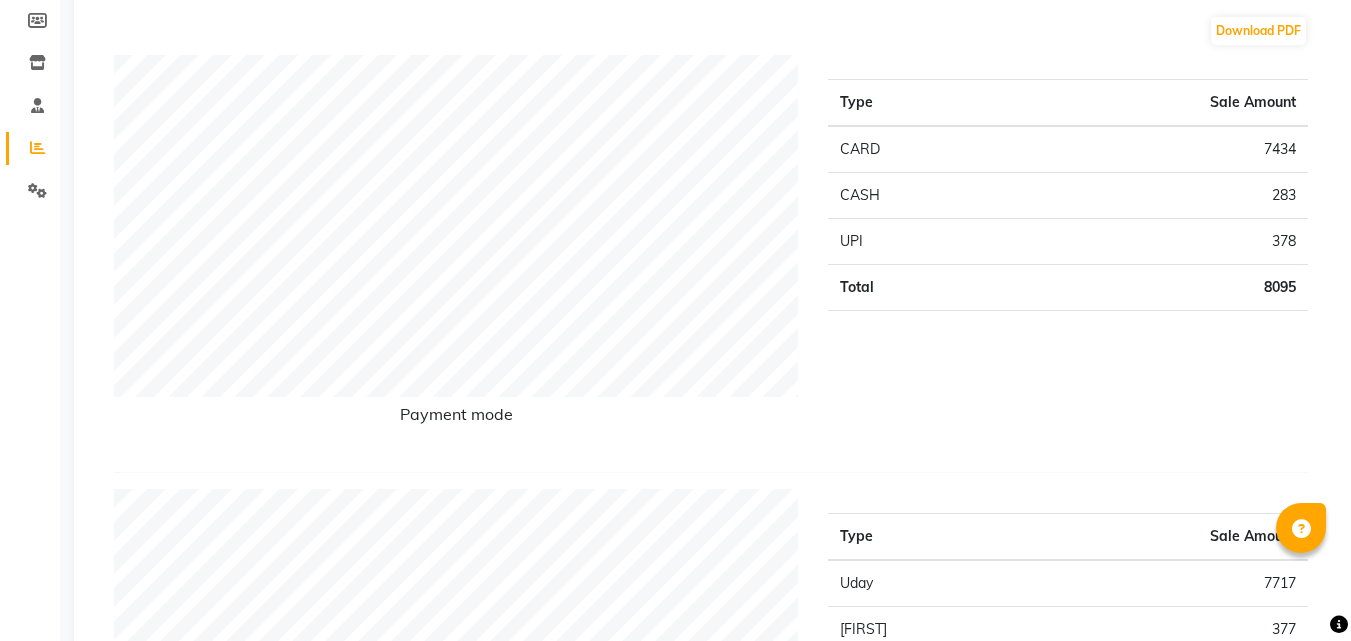 scroll, scrollTop: 200, scrollLeft: 0, axis: vertical 